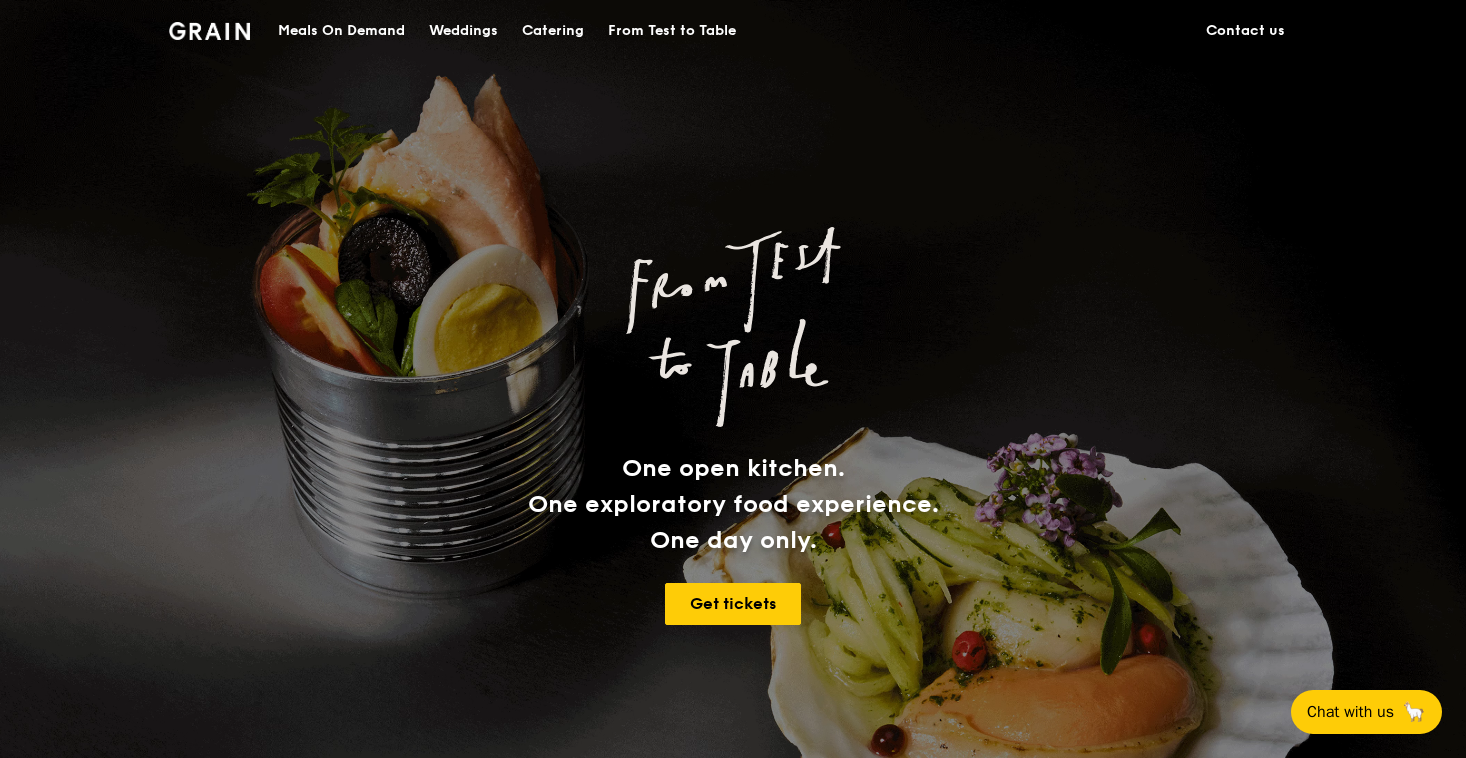 scroll, scrollTop: 0, scrollLeft: 0, axis: both 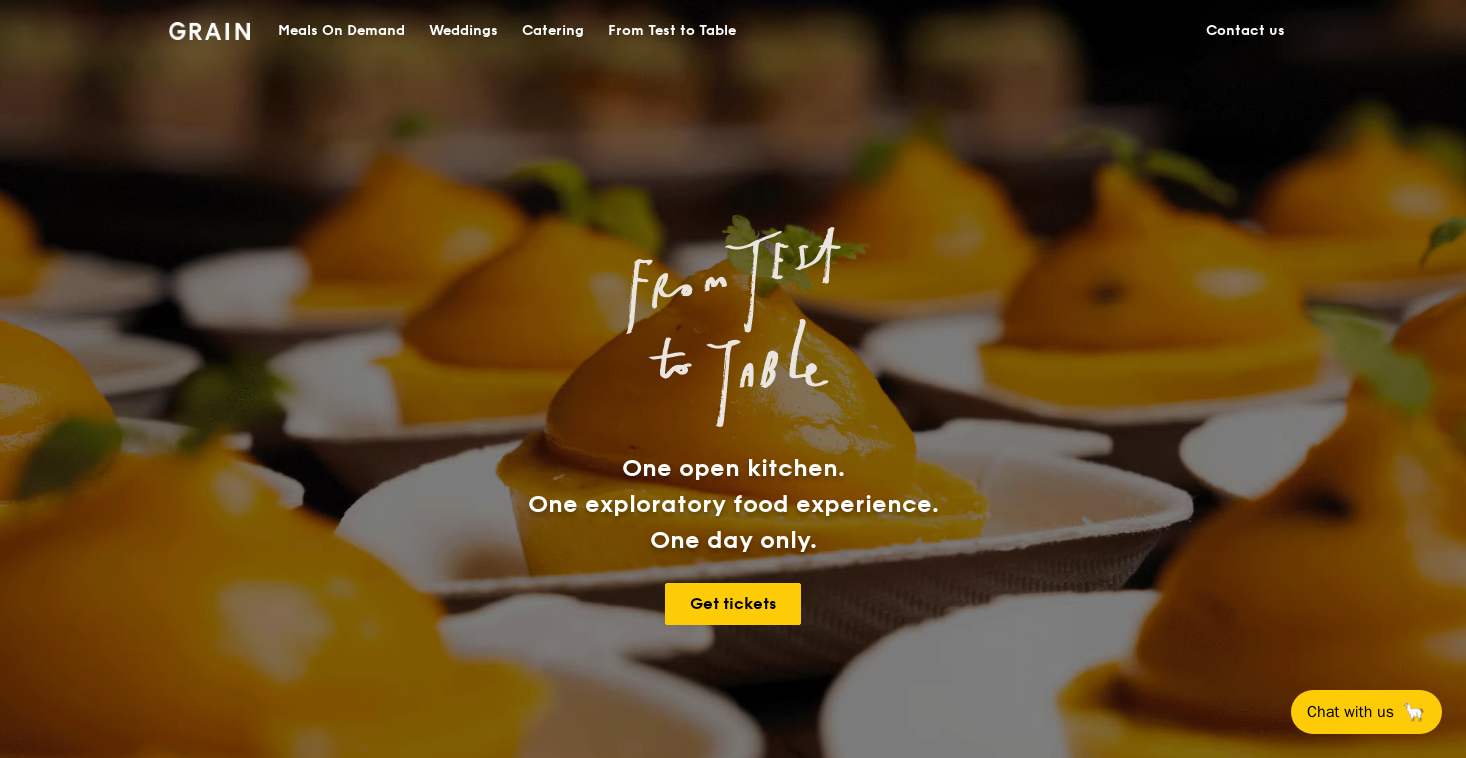 click on "Catering" at bounding box center [553, 31] 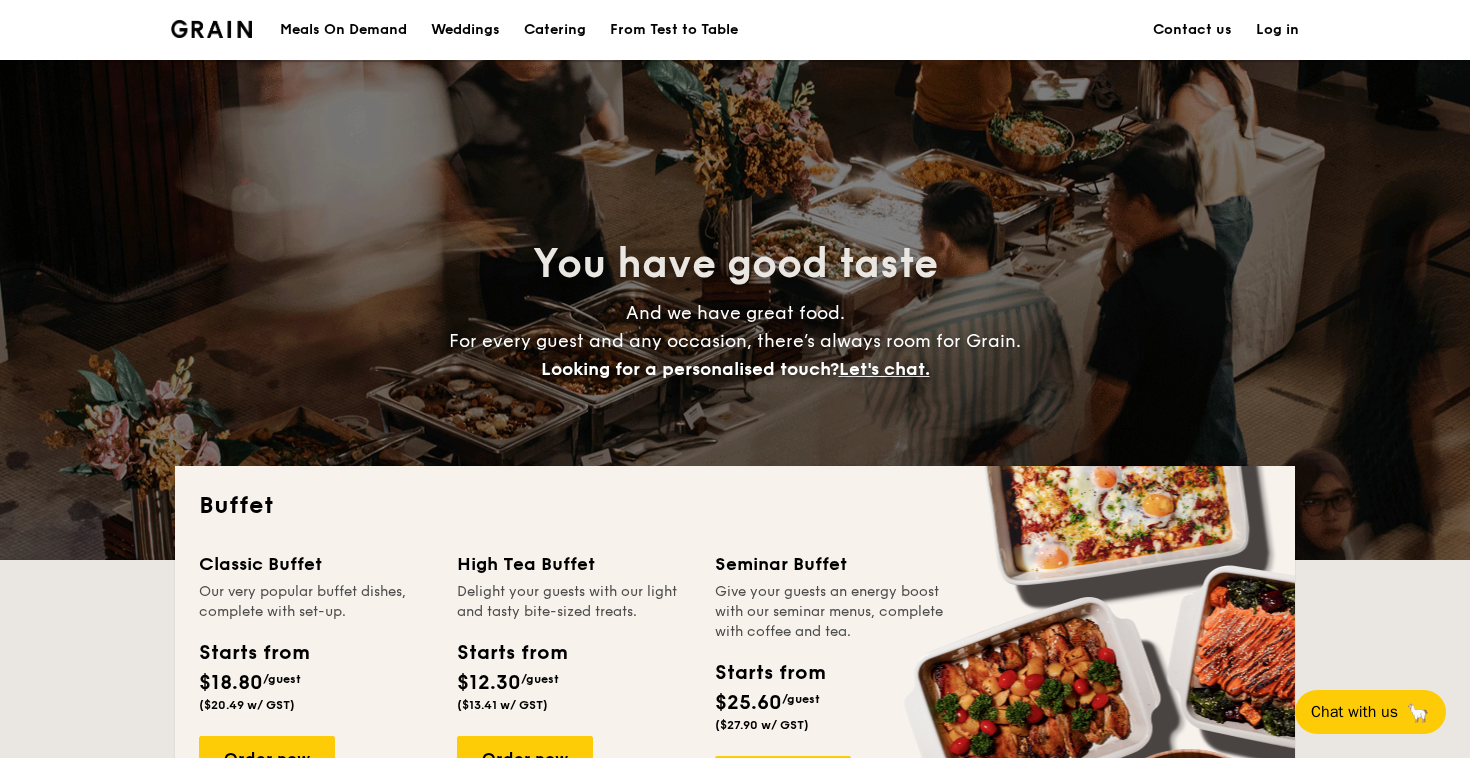 scroll, scrollTop: 0, scrollLeft: 0, axis: both 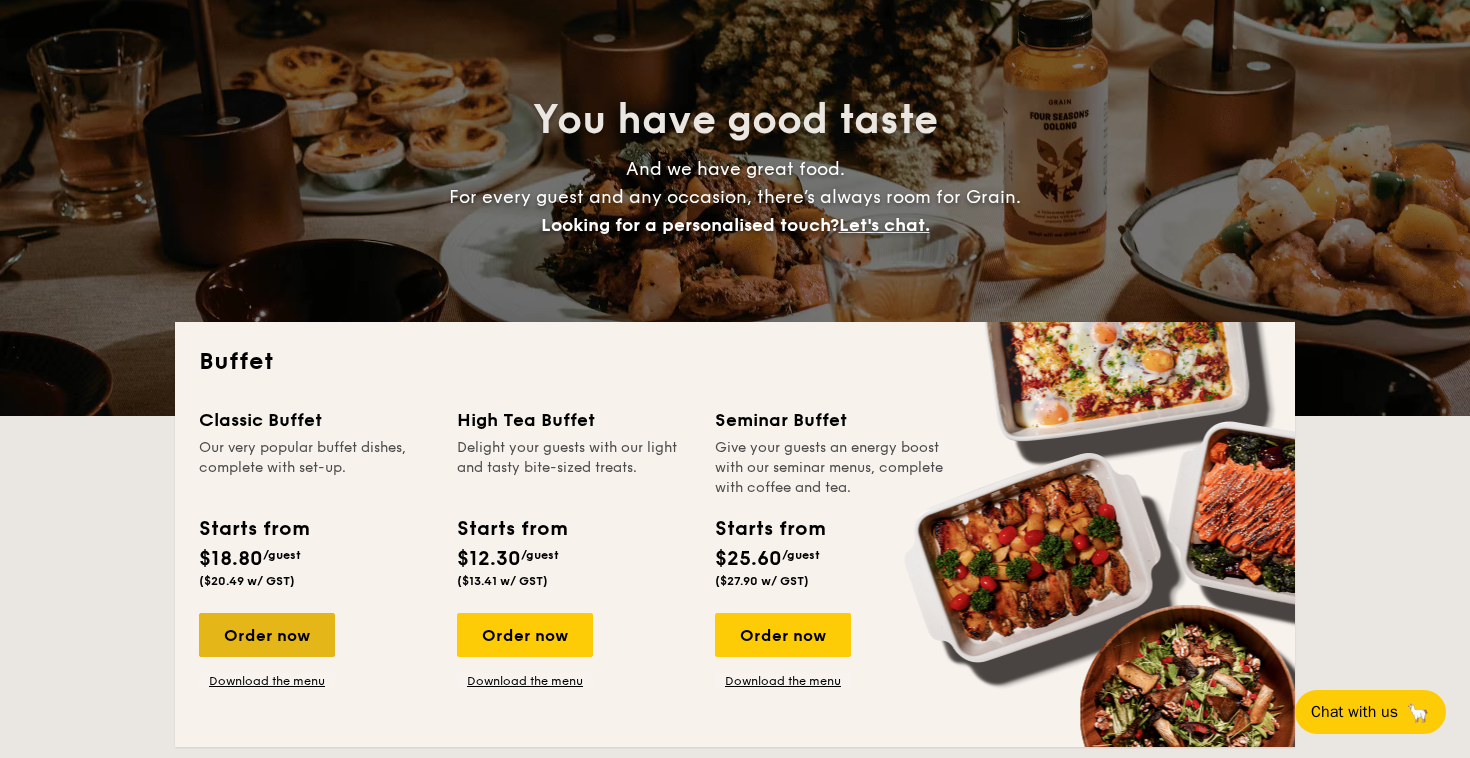 click on "Order now" at bounding box center [267, 635] 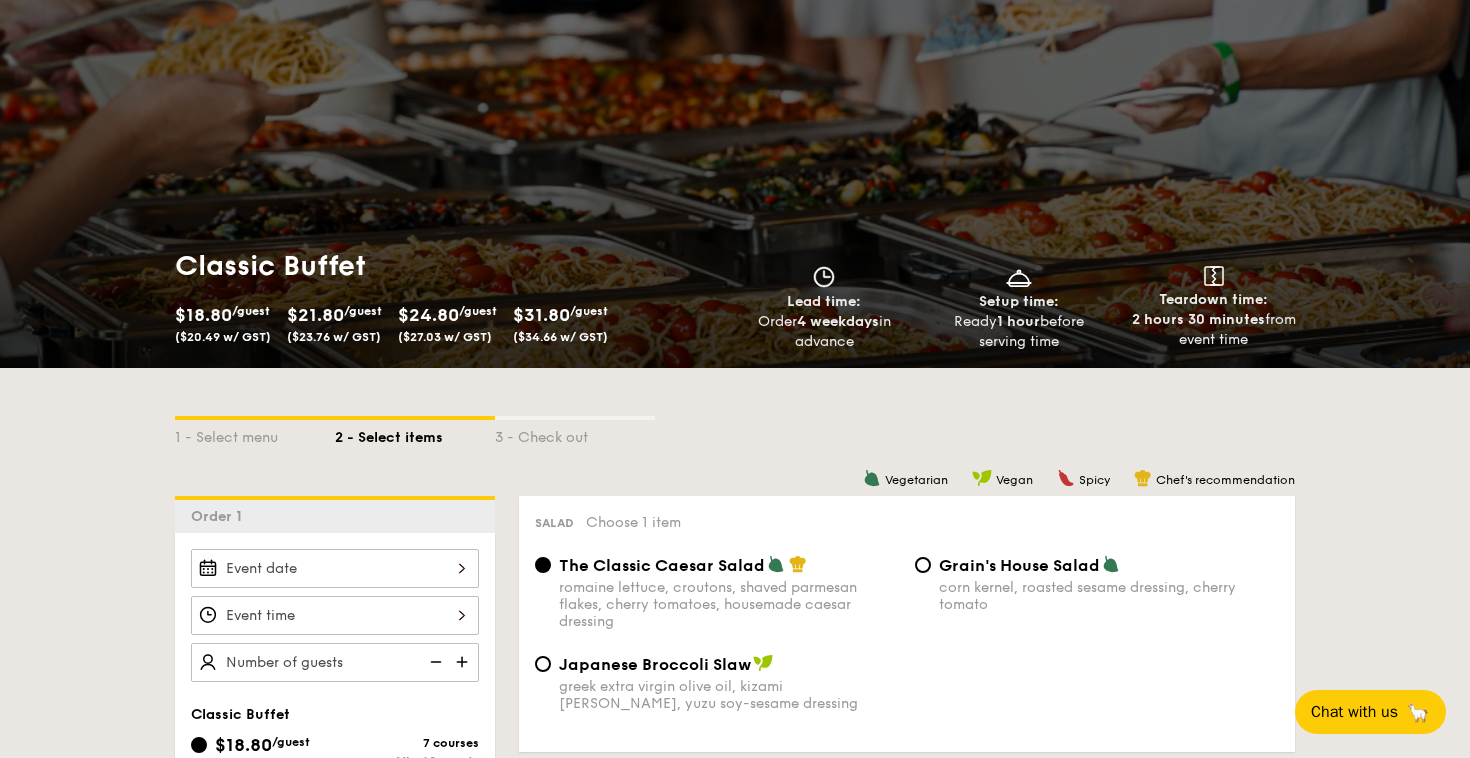scroll, scrollTop: 338, scrollLeft: 0, axis: vertical 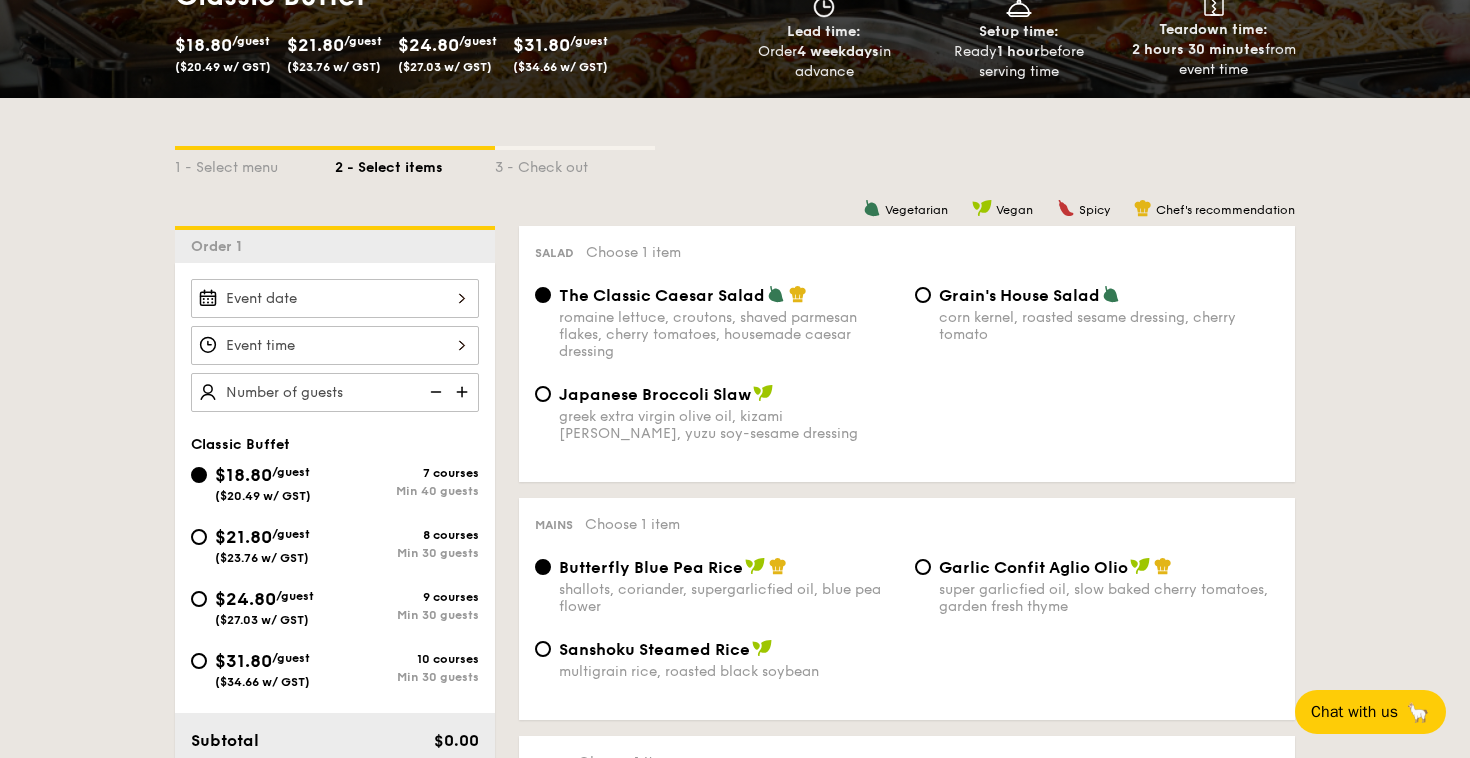 click at bounding box center [335, 298] 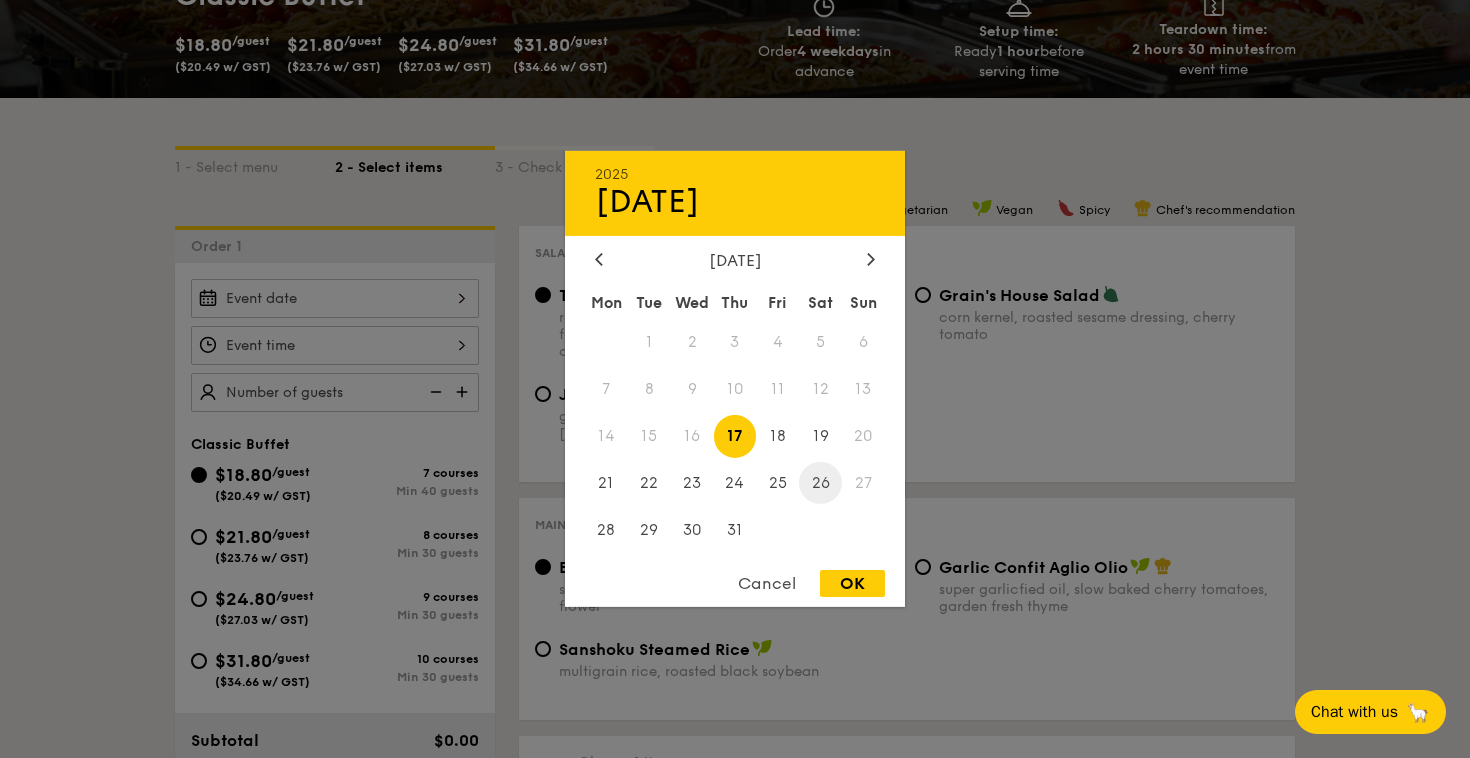 click on "26" at bounding box center [820, 482] 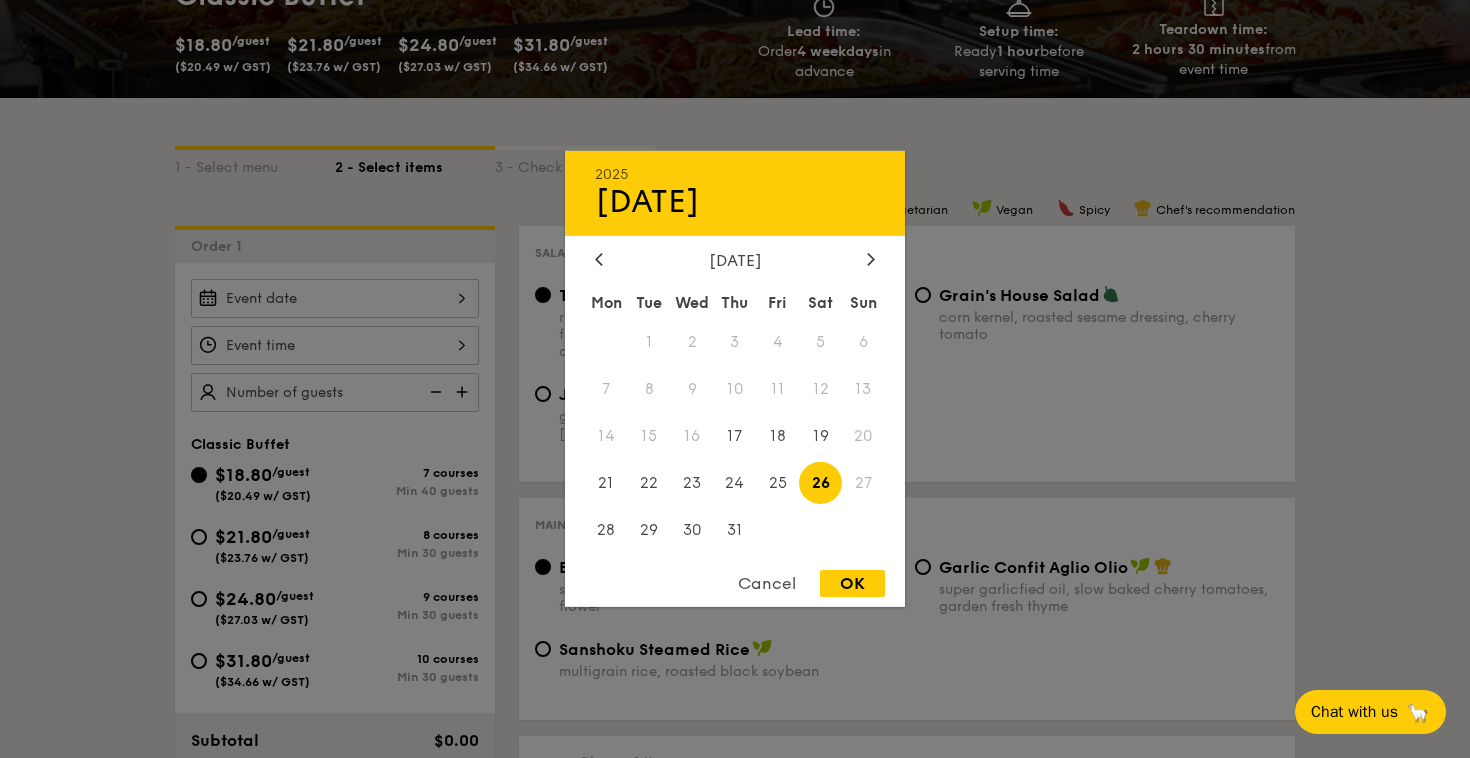 click at bounding box center (735, 379) 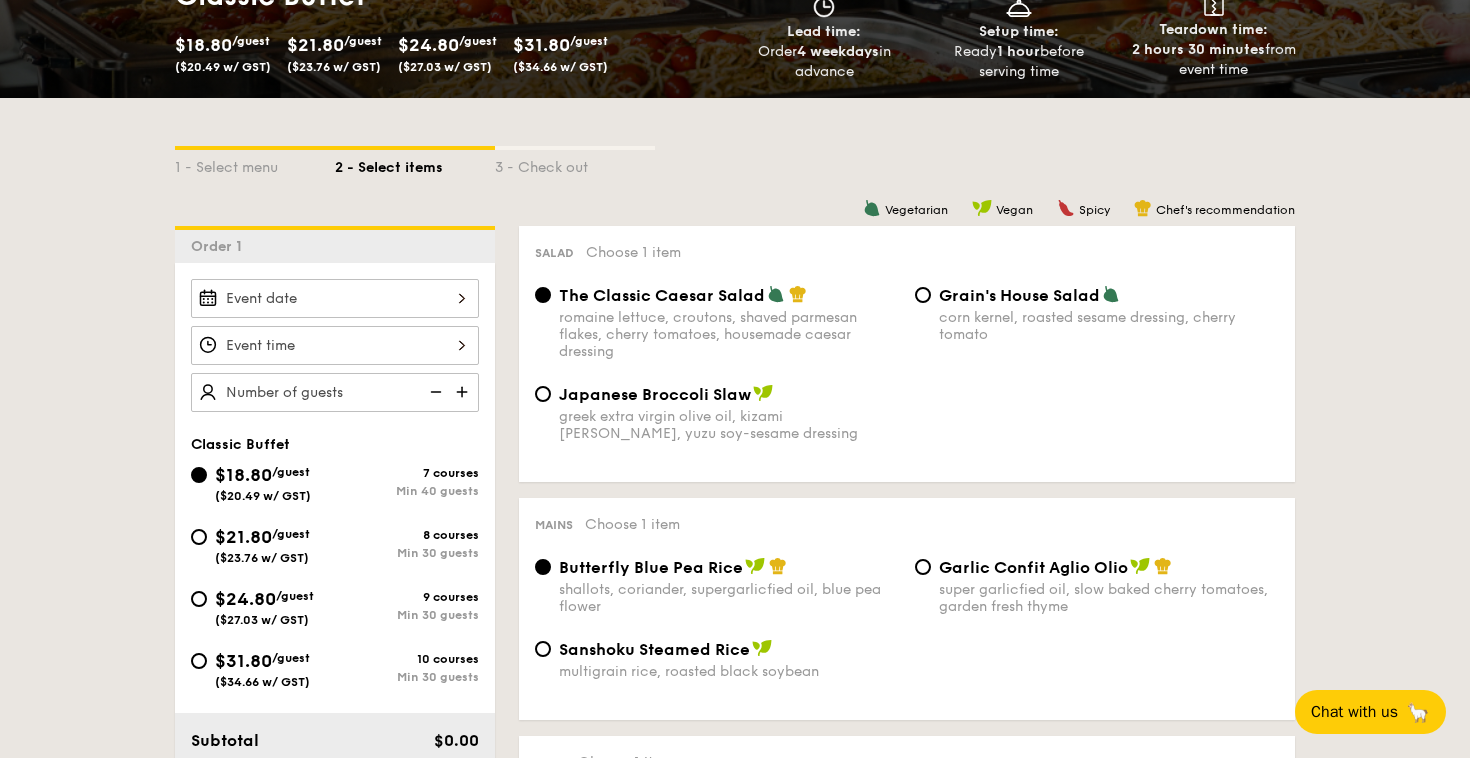 click at bounding box center [335, 298] 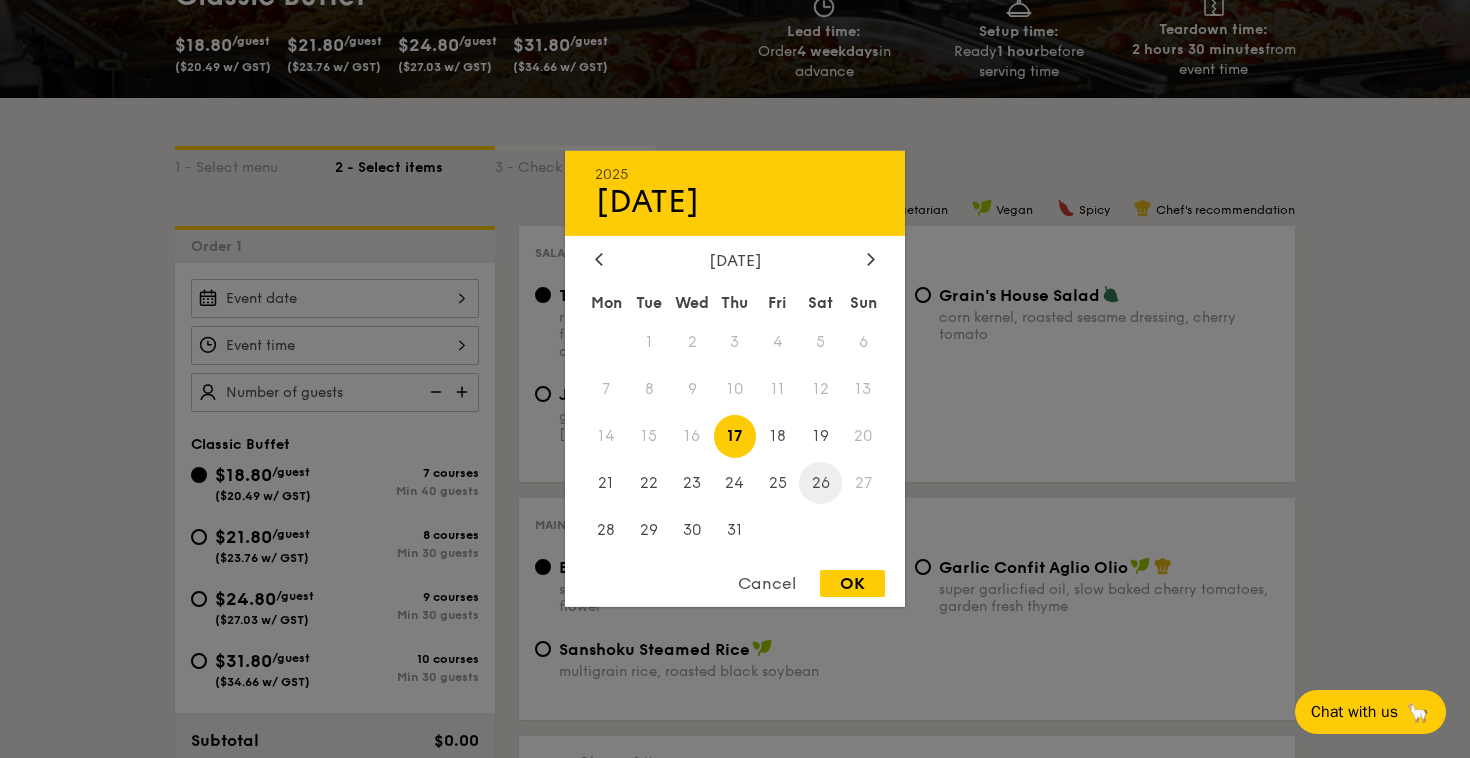 click on "26" at bounding box center [820, 482] 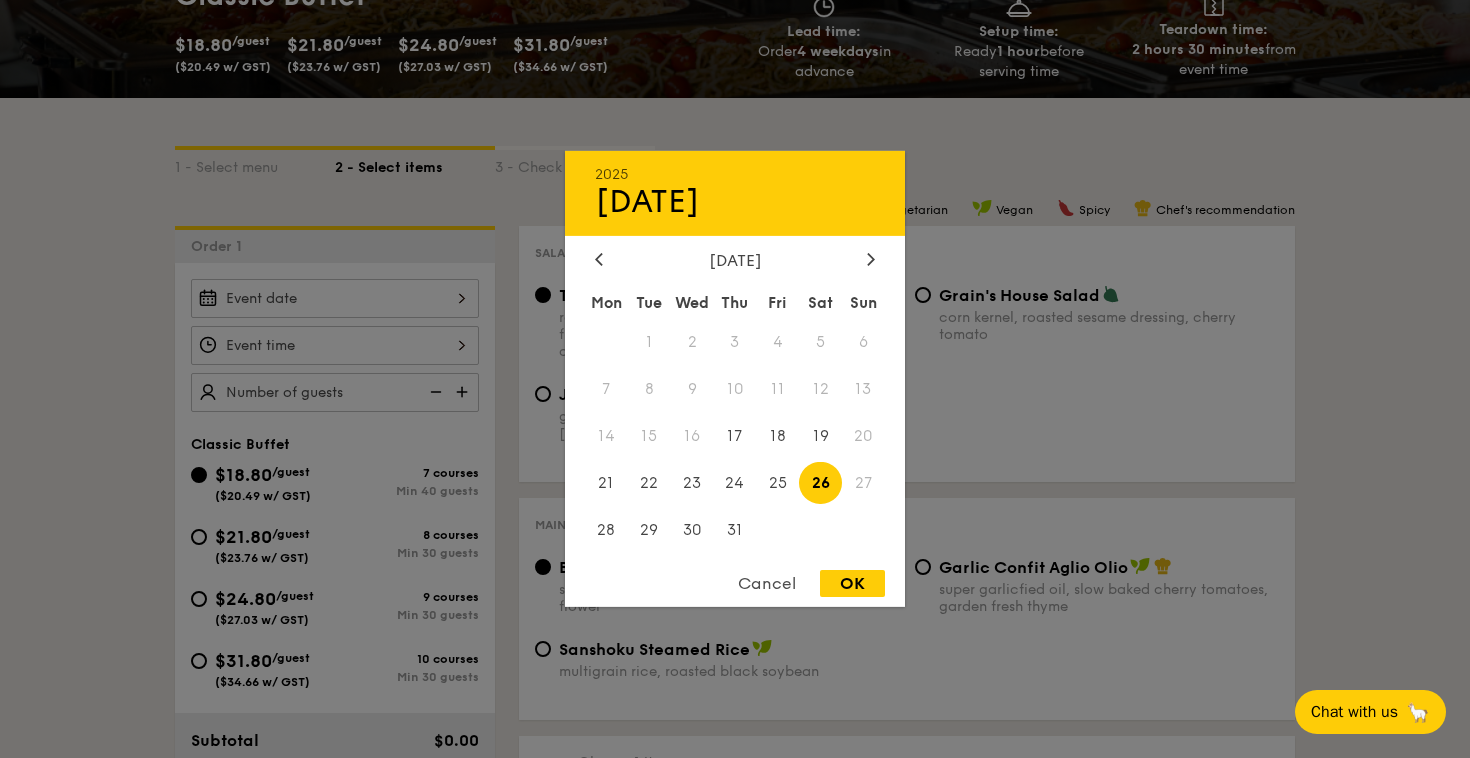 click on "OK" at bounding box center [852, 583] 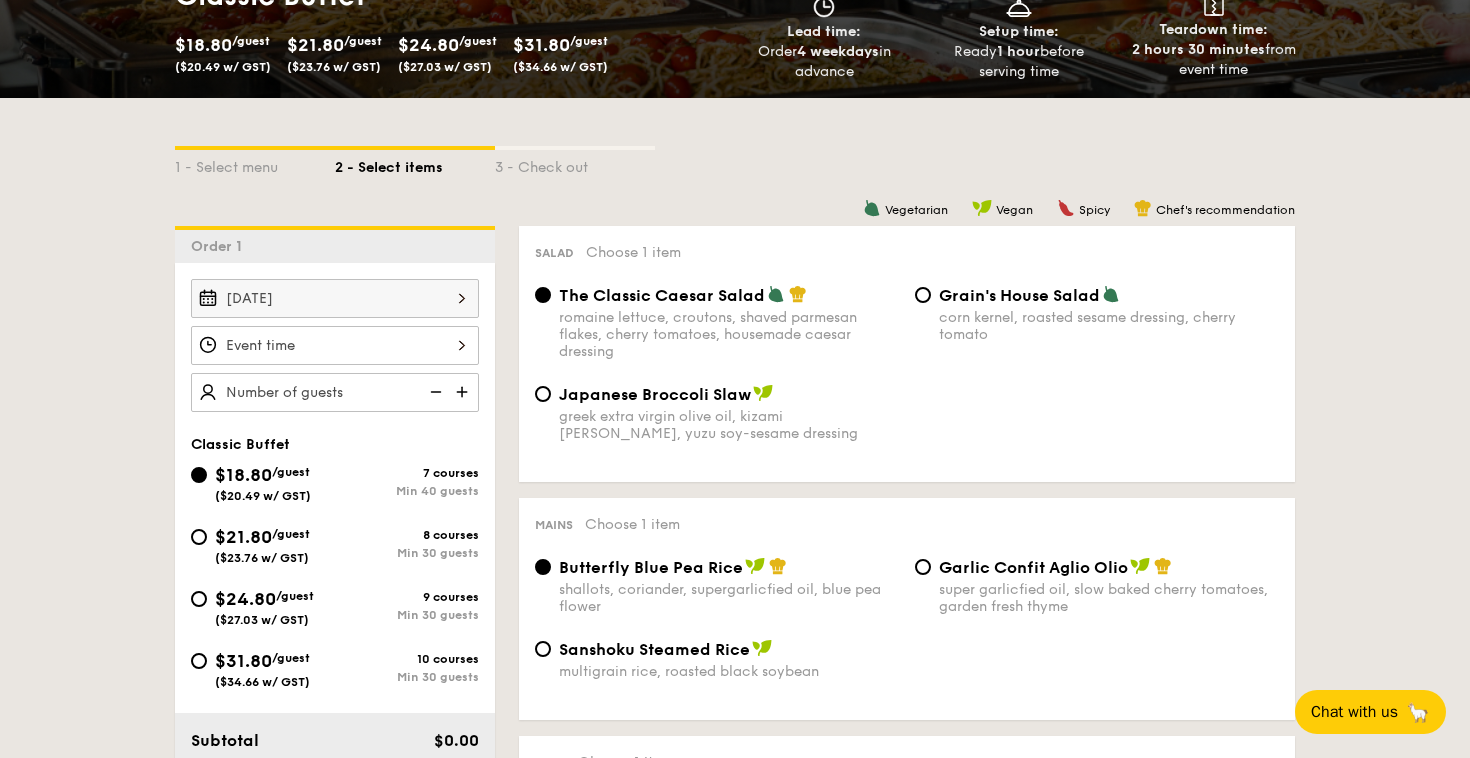 click at bounding box center [335, 345] 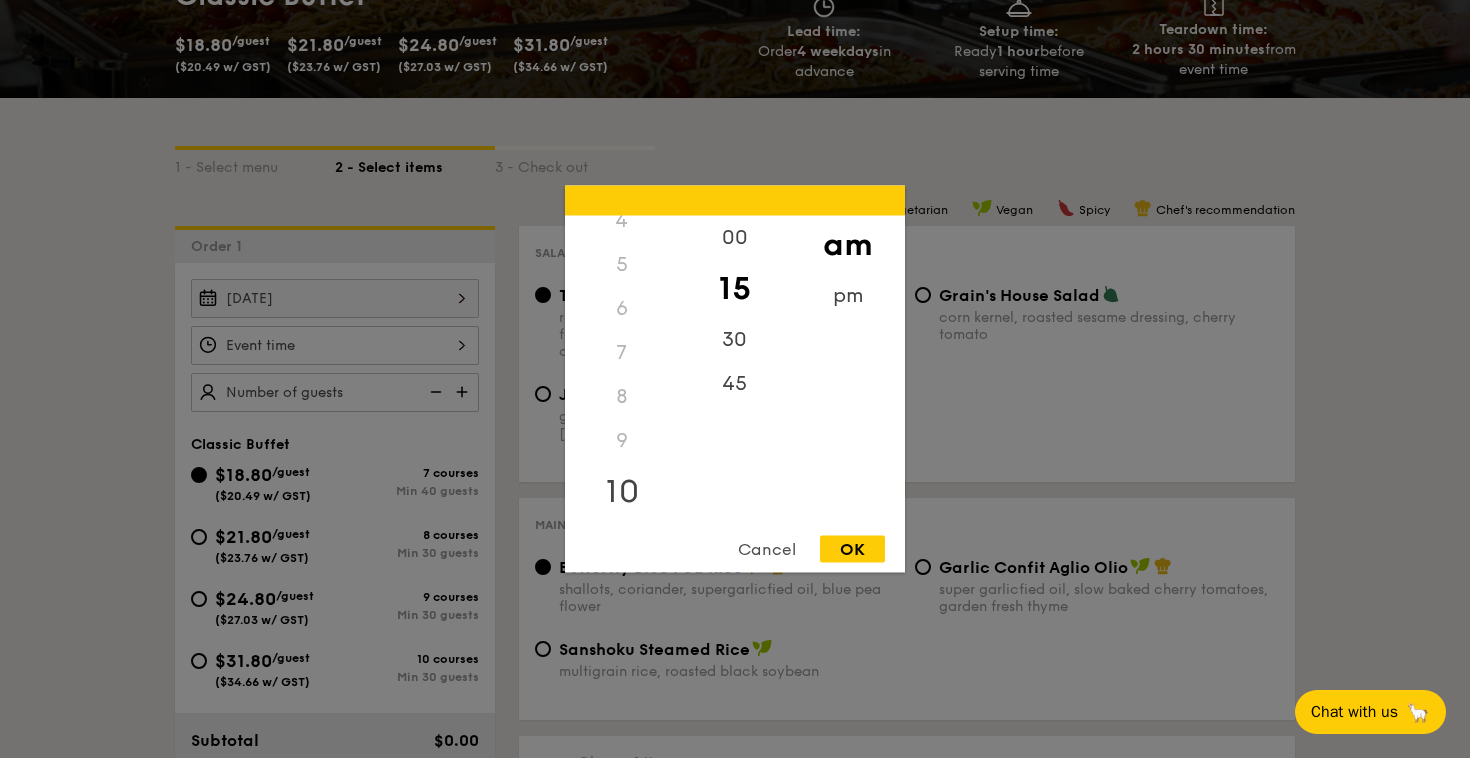 scroll, scrollTop: 186, scrollLeft: 0, axis: vertical 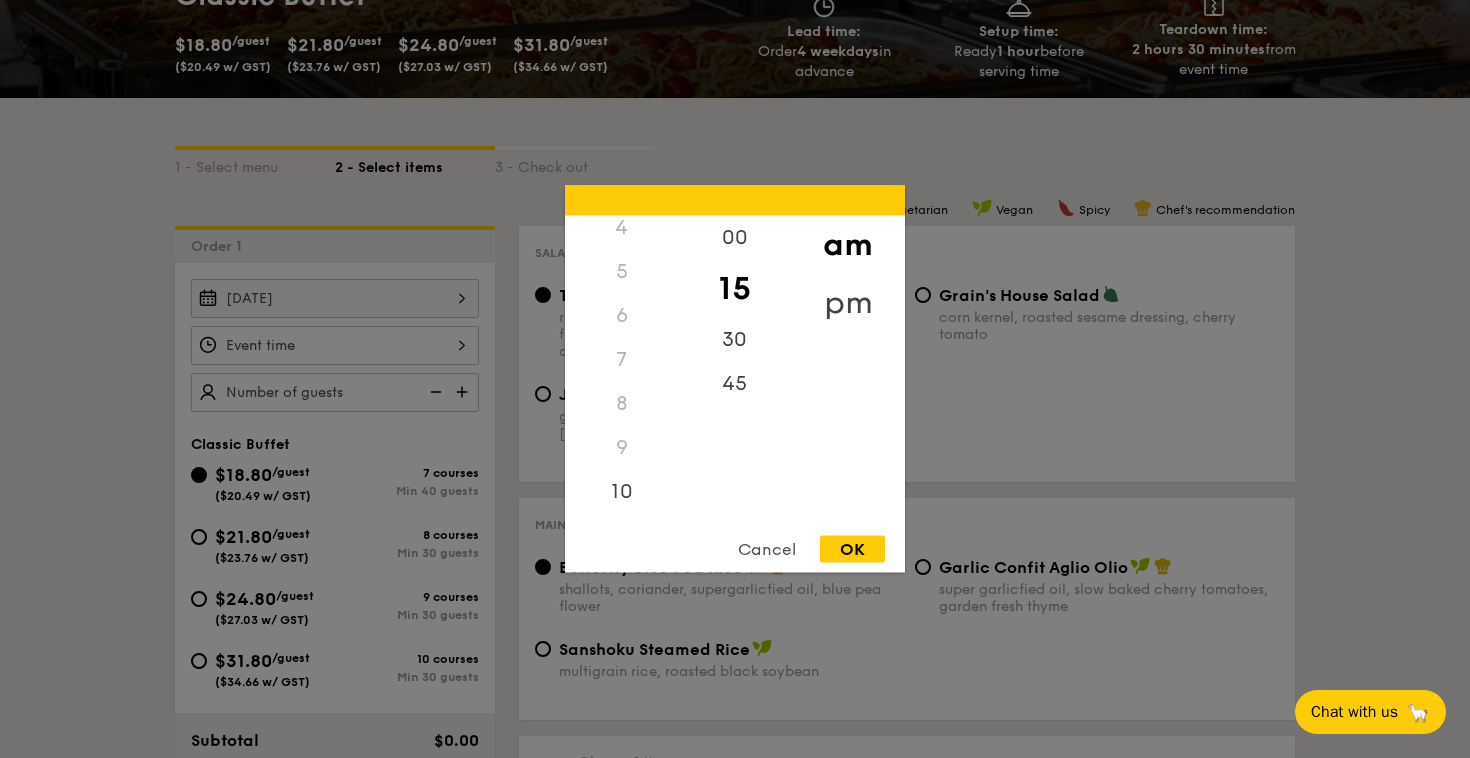 click on "pm" at bounding box center (847, 303) 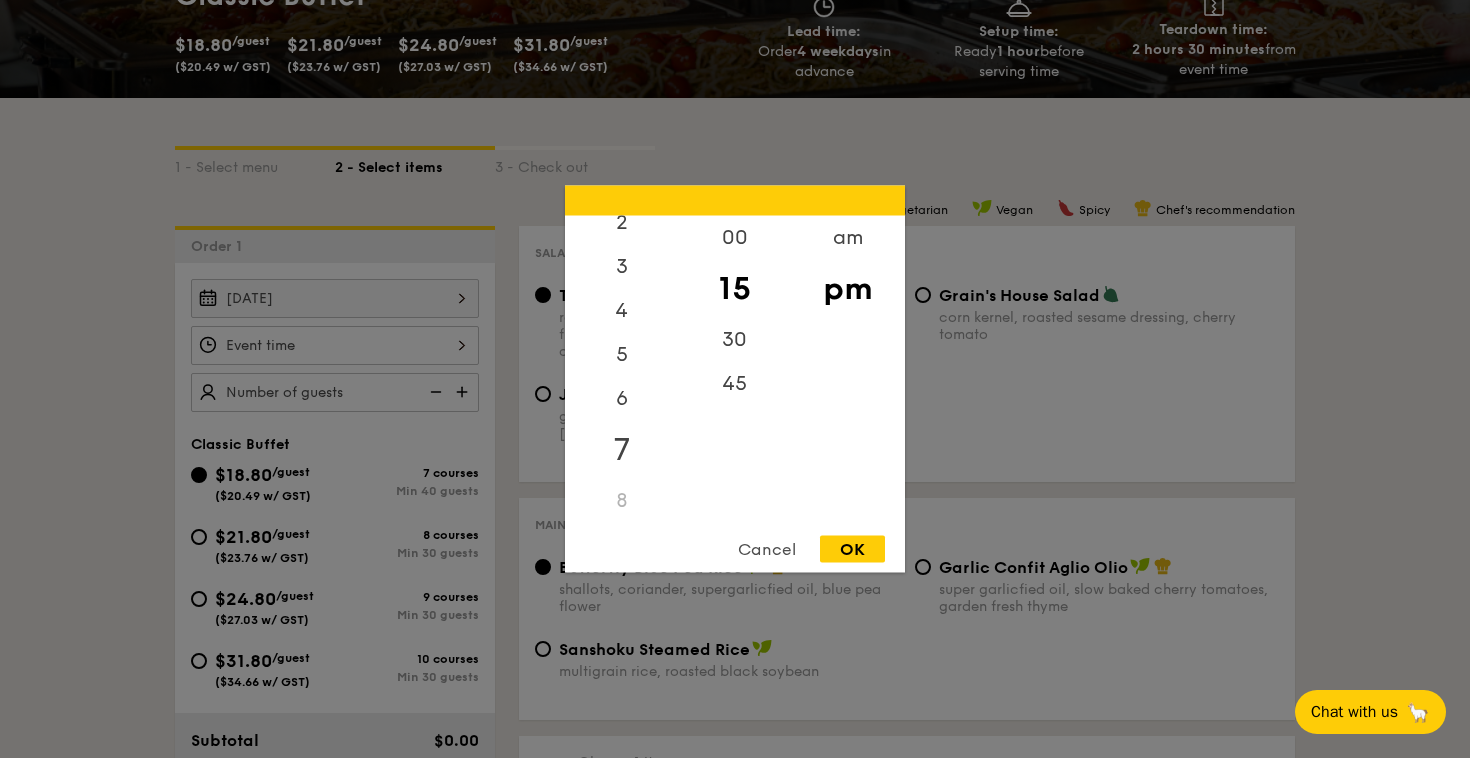 scroll, scrollTop: 105, scrollLeft: 0, axis: vertical 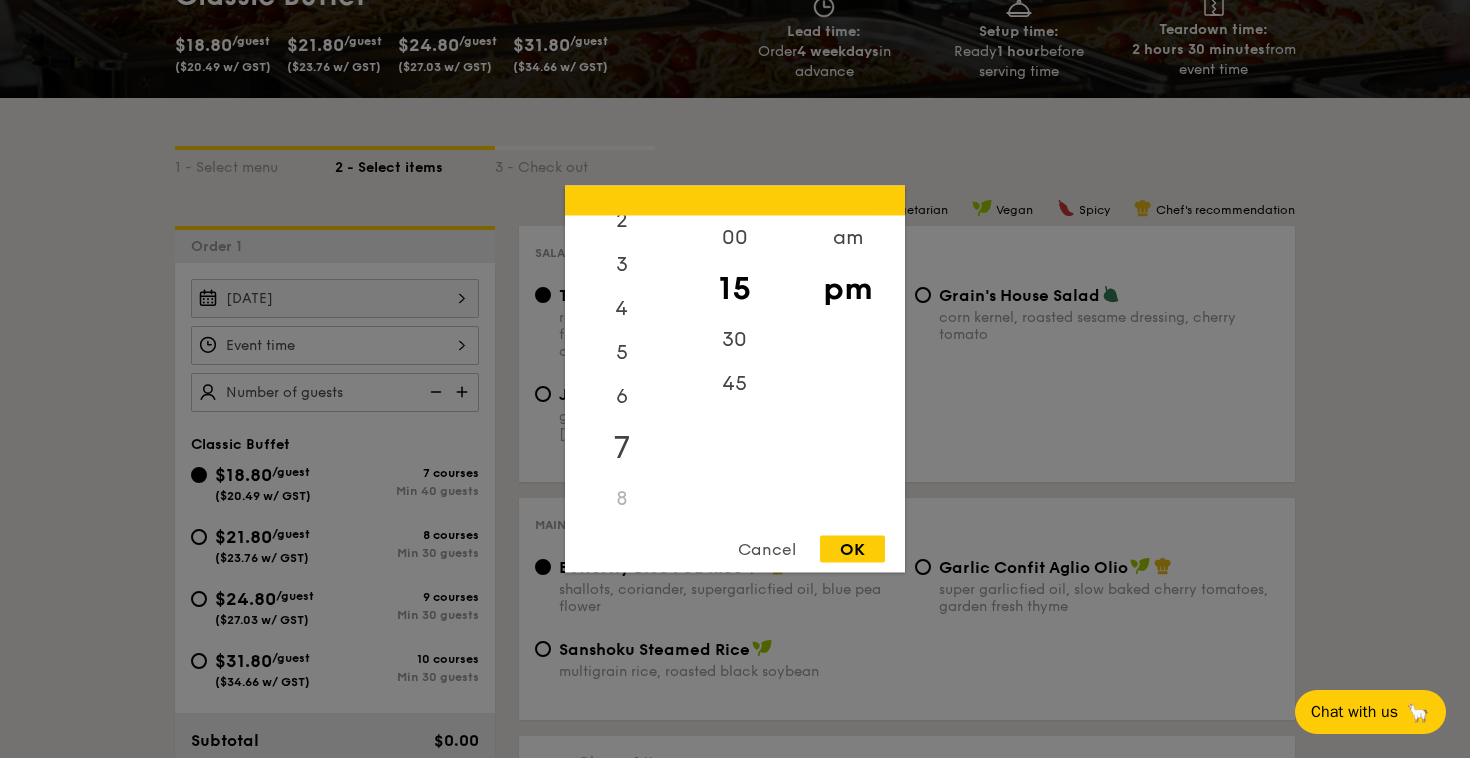 click on "4" at bounding box center [621, 309] 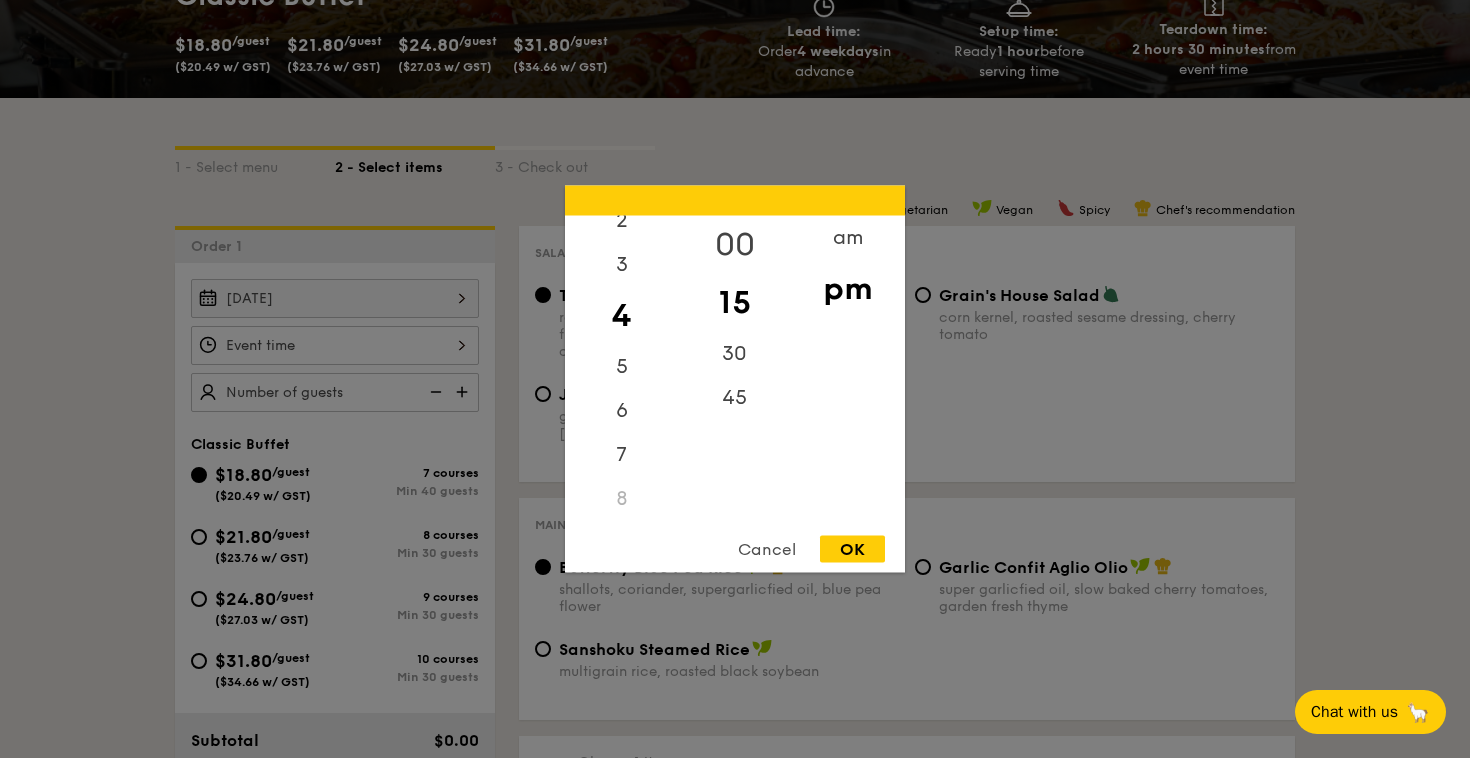 click on "00" at bounding box center [734, 245] 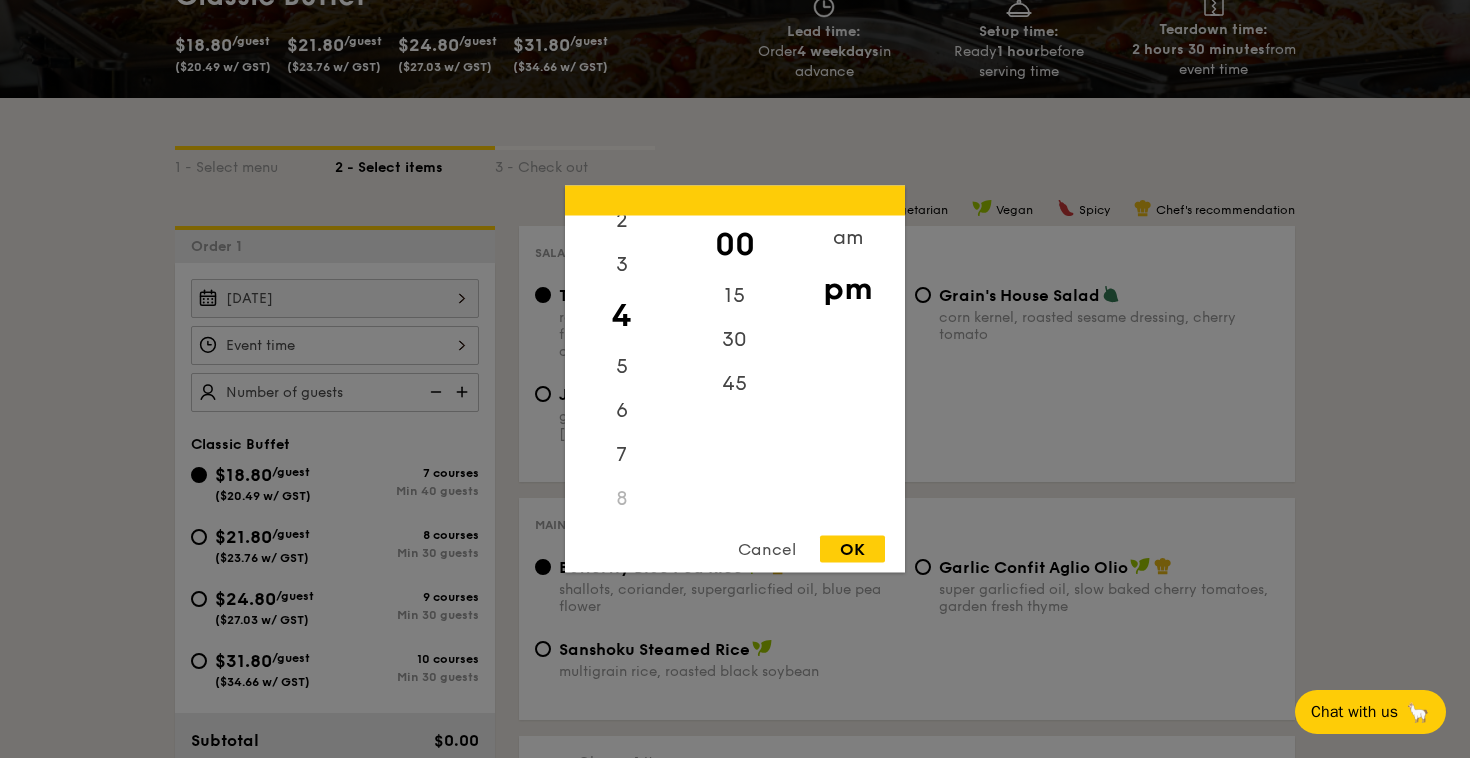 click on "00" at bounding box center [734, 245] 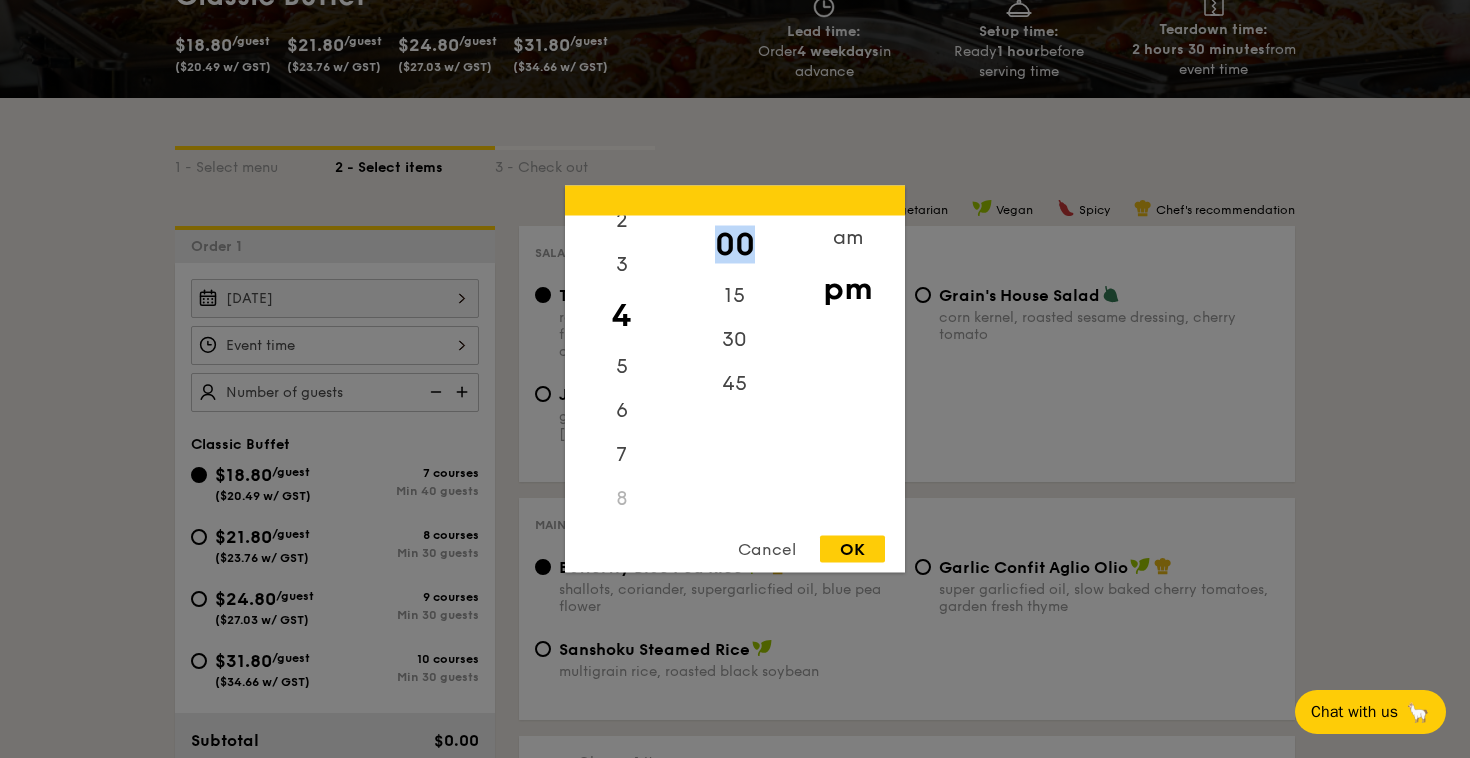 click on "OK" at bounding box center (852, 549) 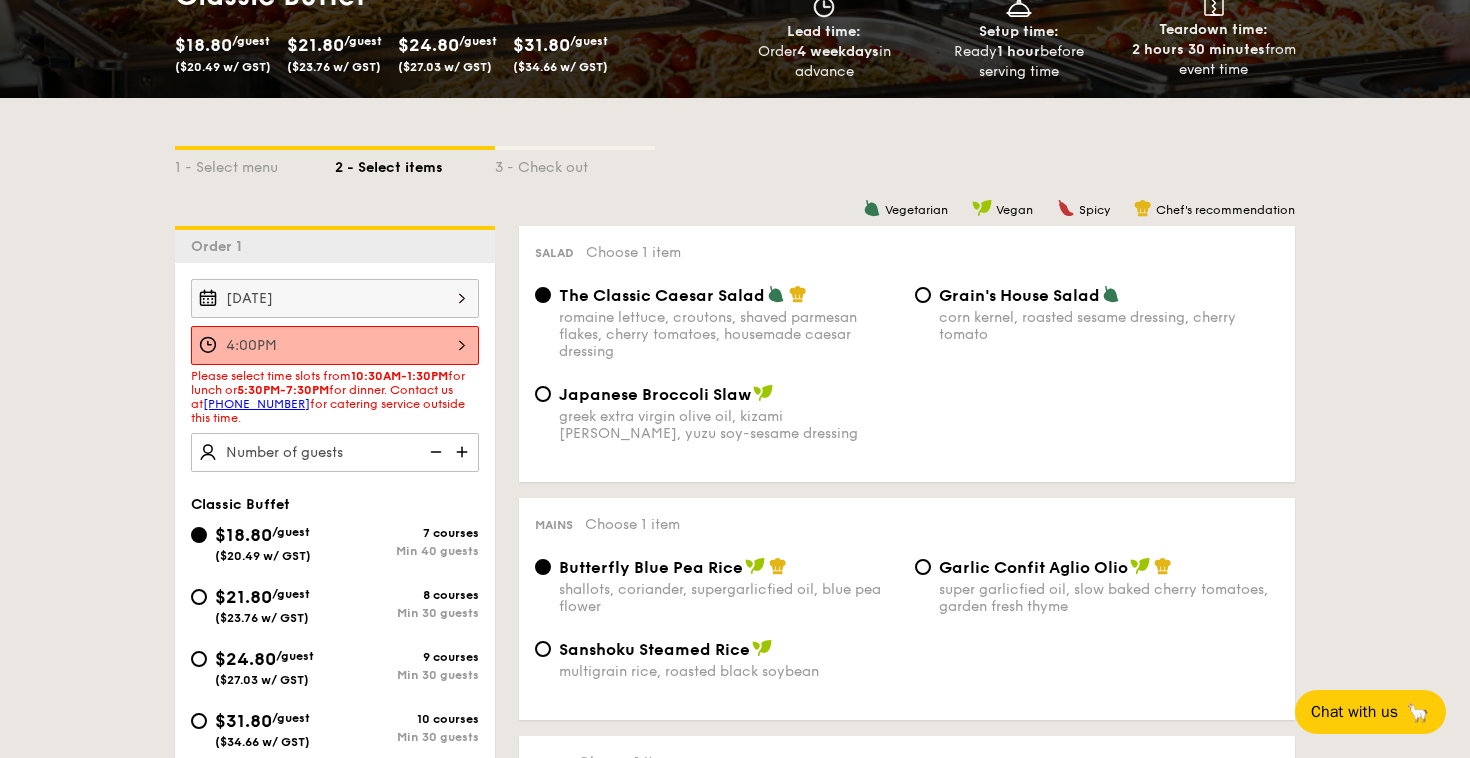 click on "4:00PM" at bounding box center (335, 345) 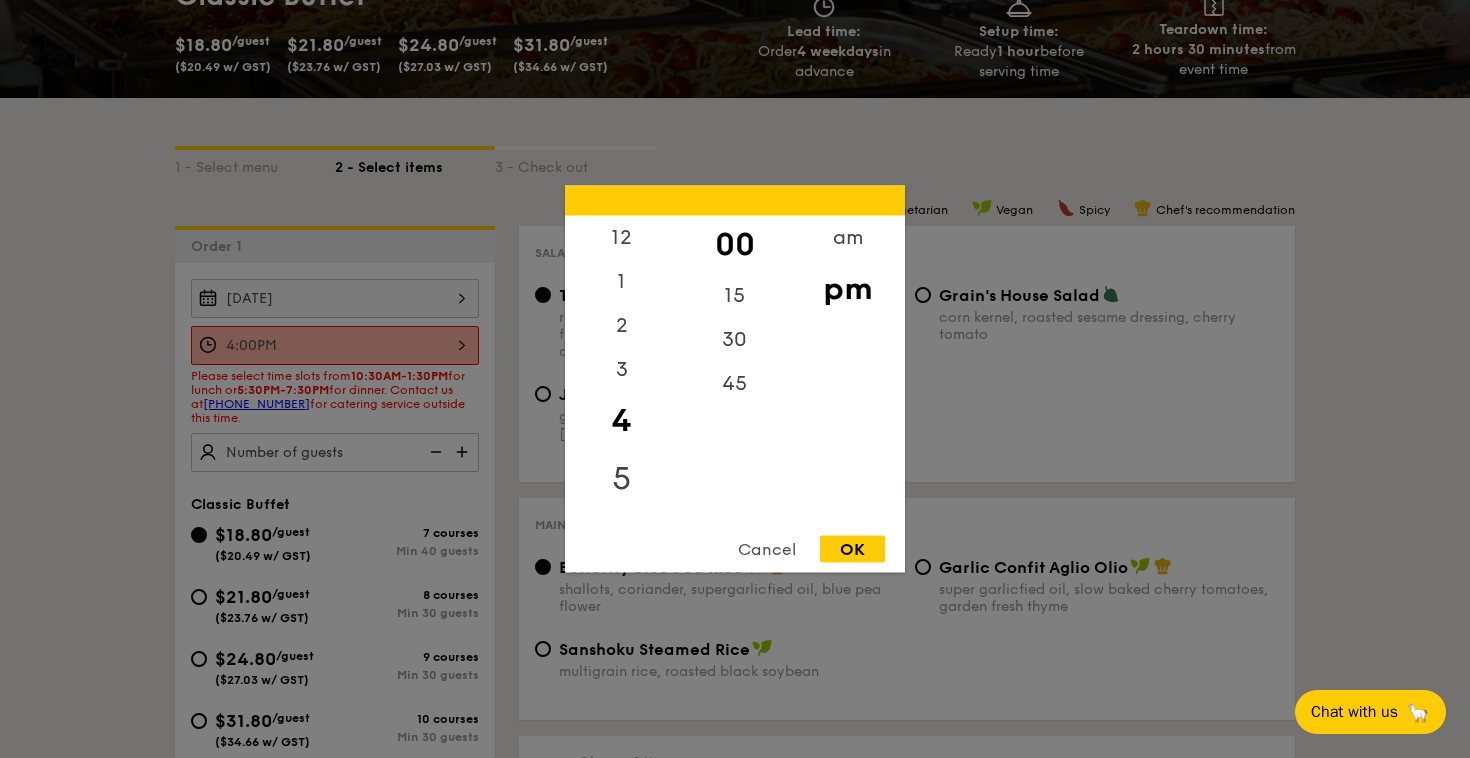 click on "5" at bounding box center (621, 479) 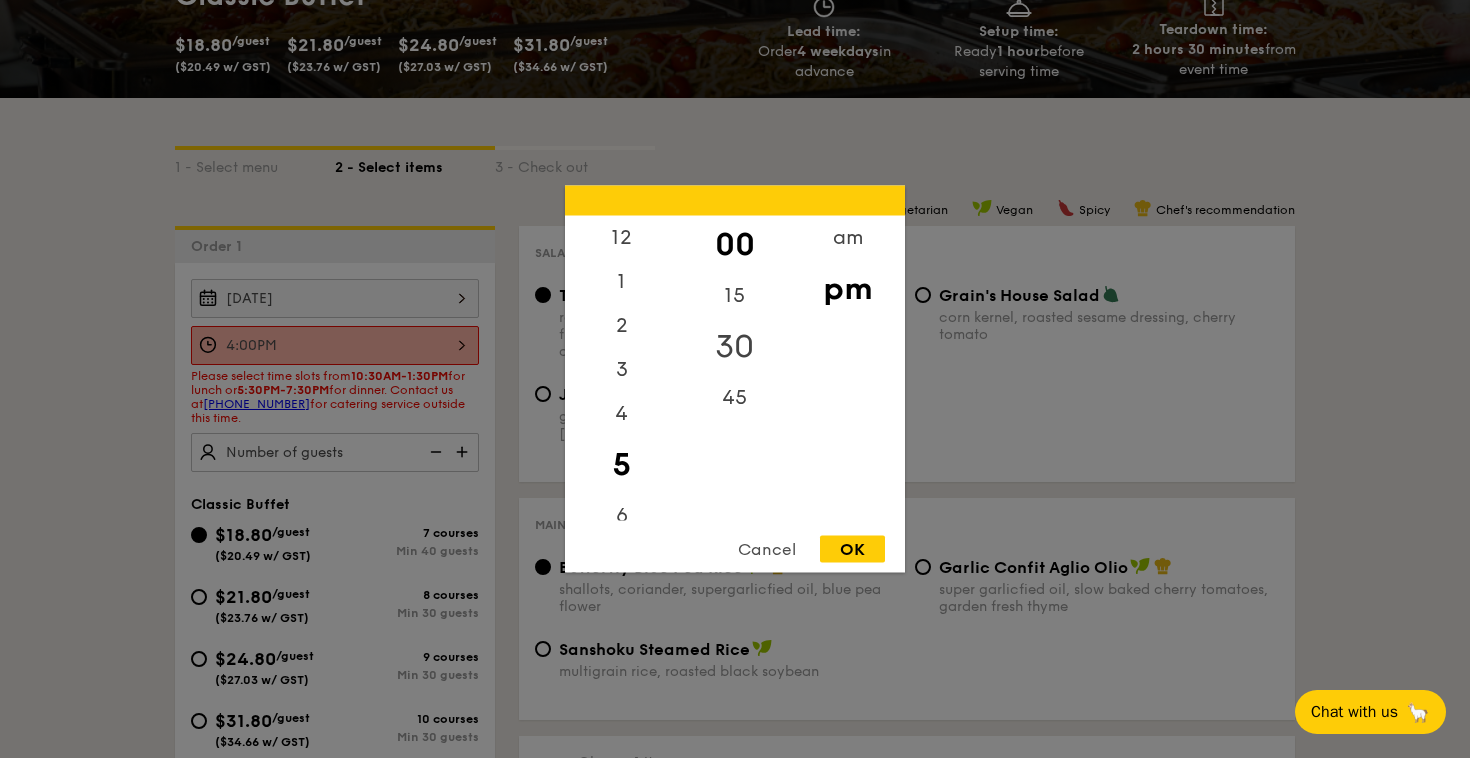 click on "30" at bounding box center [734, 347] 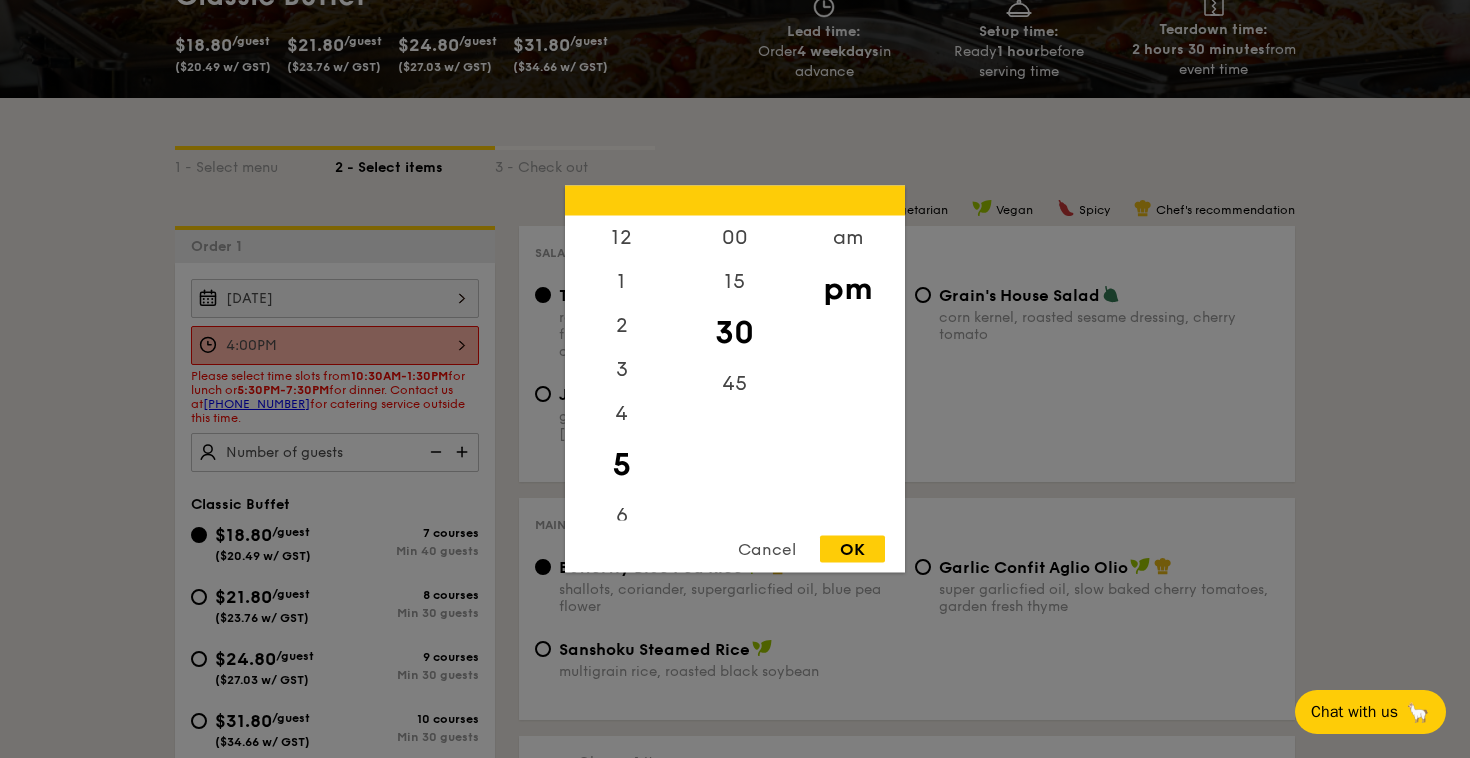 click on "OK" at bounding box center (852, 549) 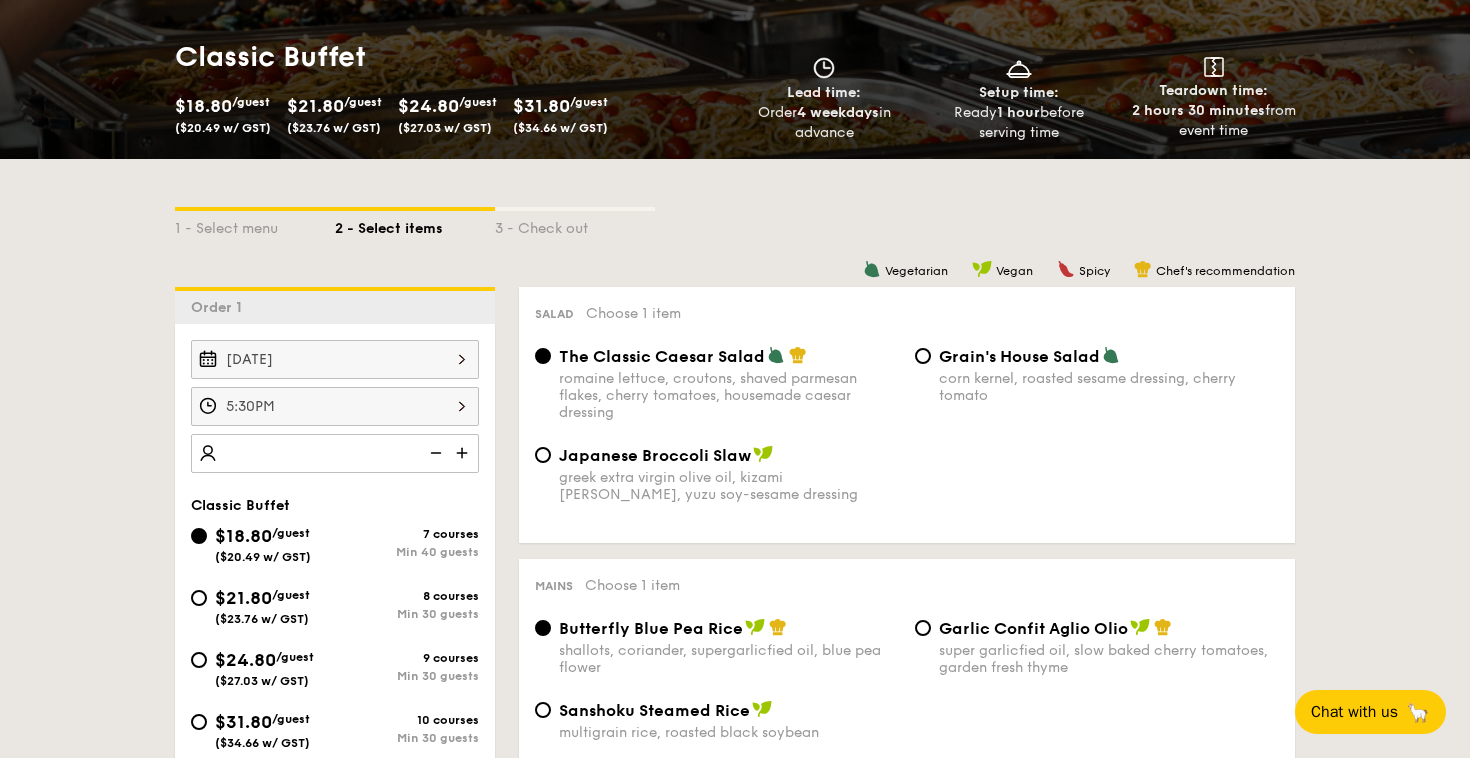 scroll, scrollTop: 0, scrollLeft: 0, axis: both 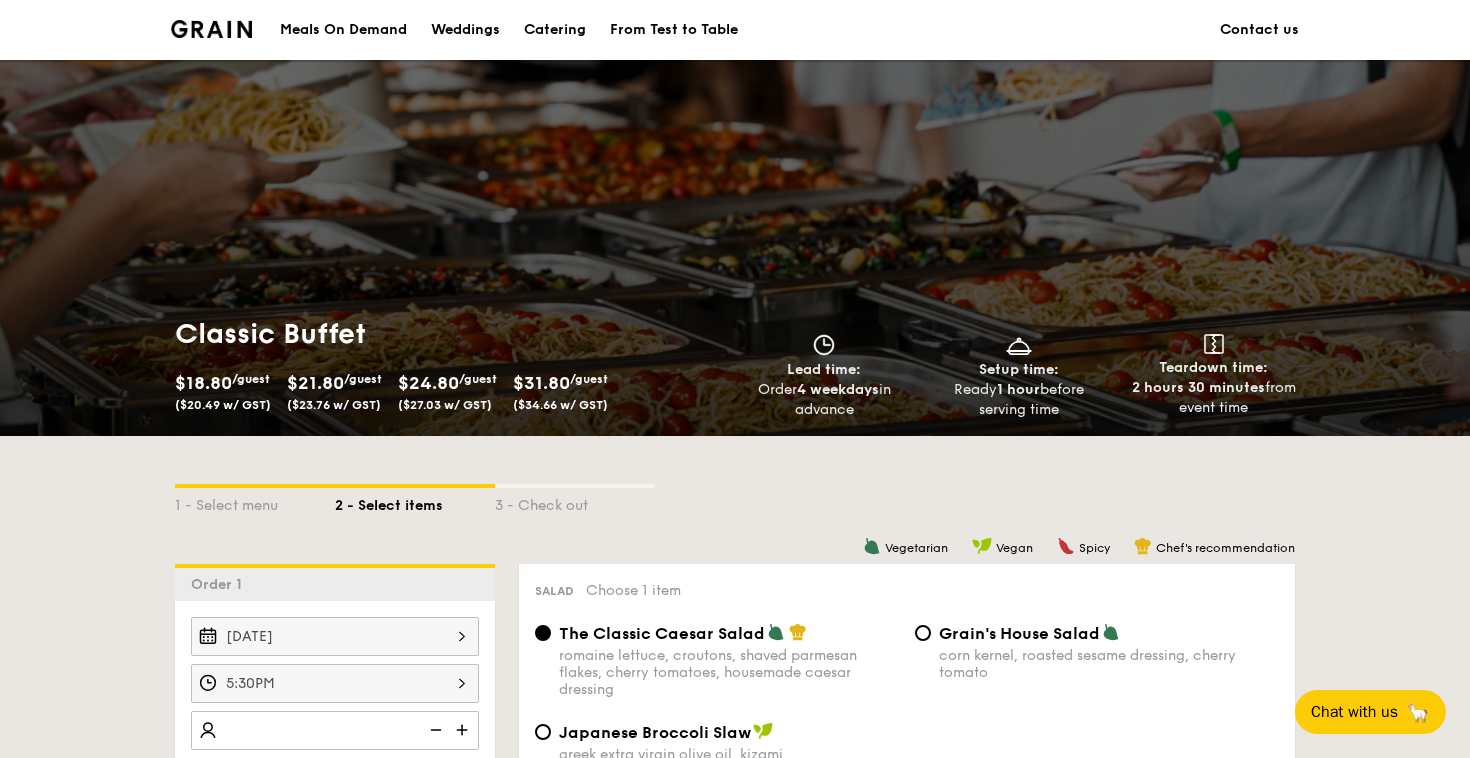 click on "Catering" at bounding box center (555, 30) 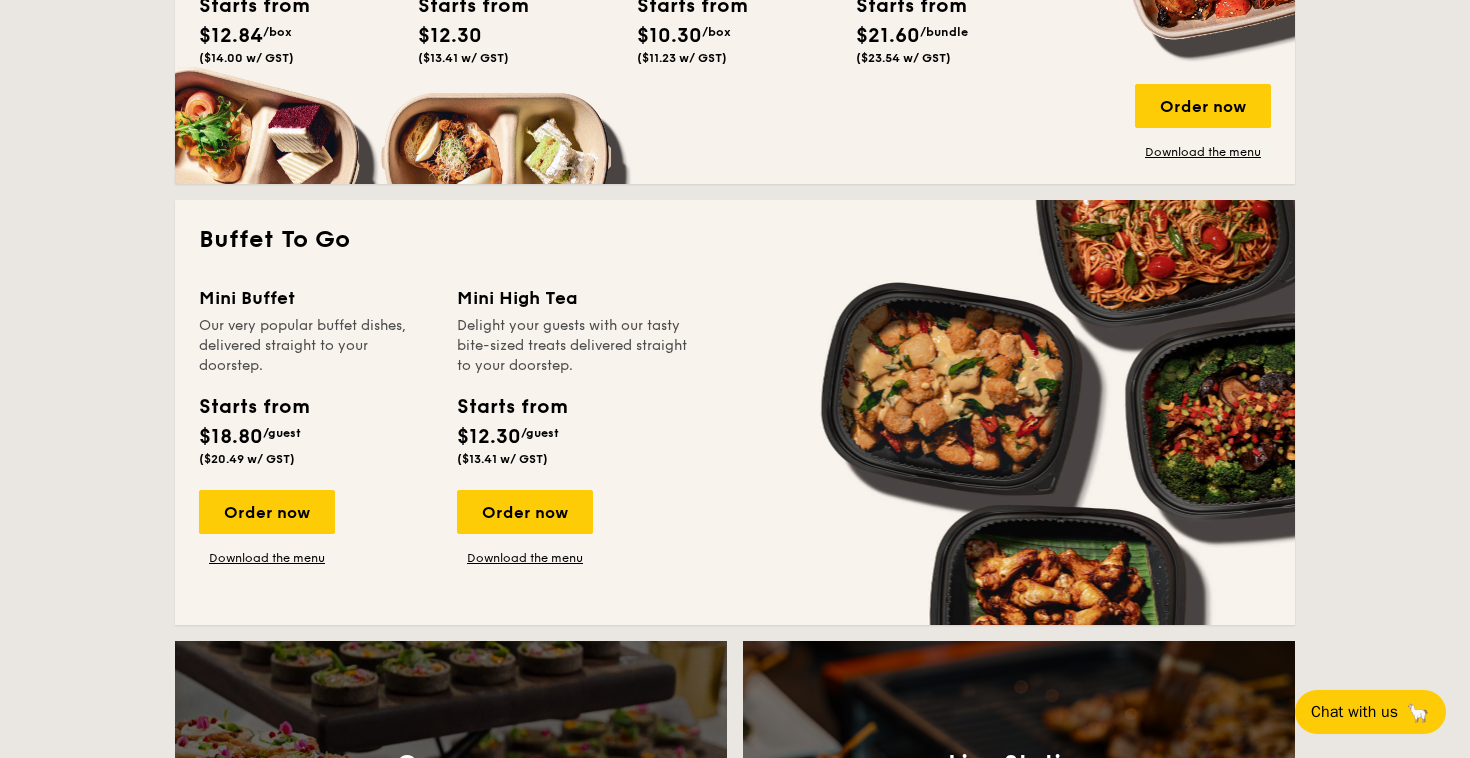 scroll, scrollTop: 1357, scrollLeft: 0, axis: vertical 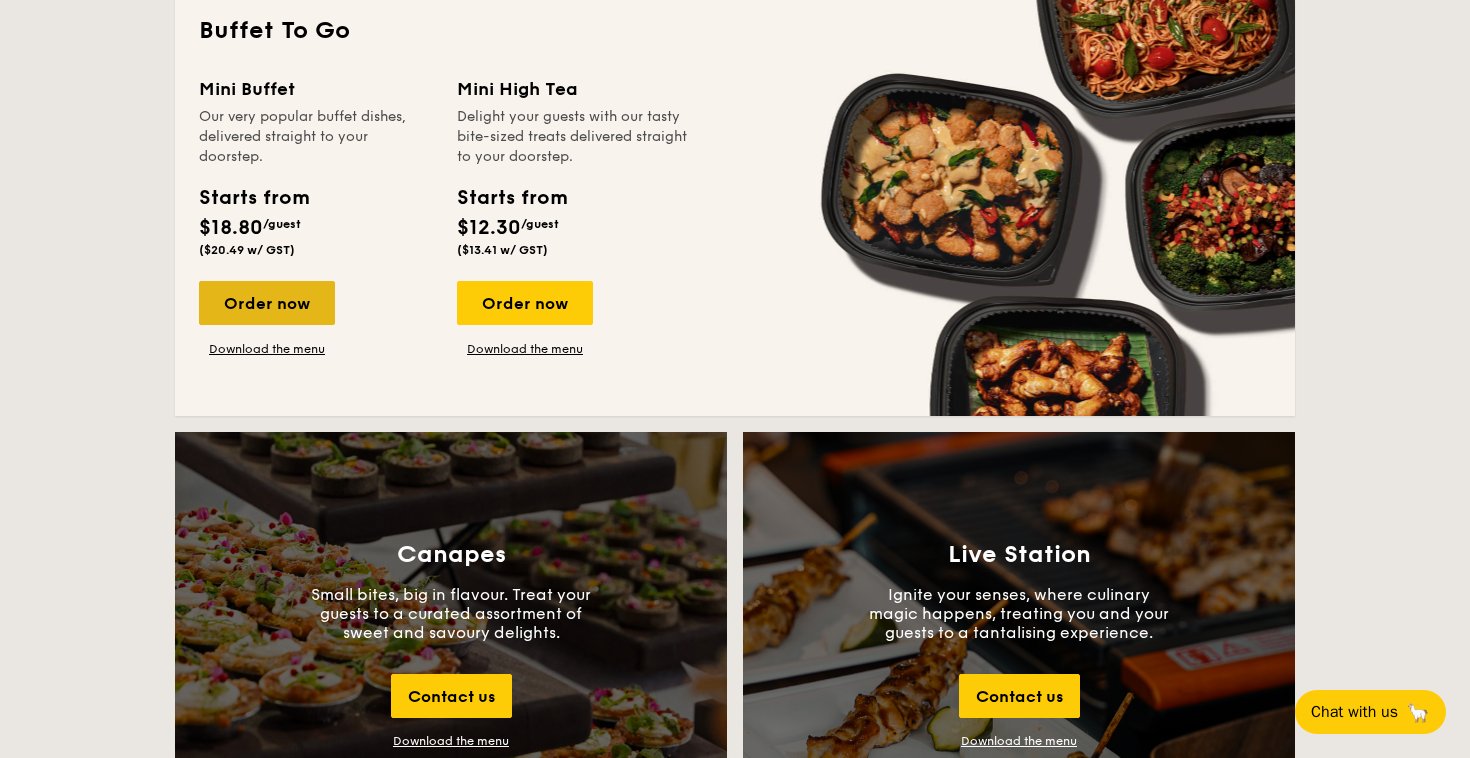 click on "Order now" at bounding box center (267, 303) 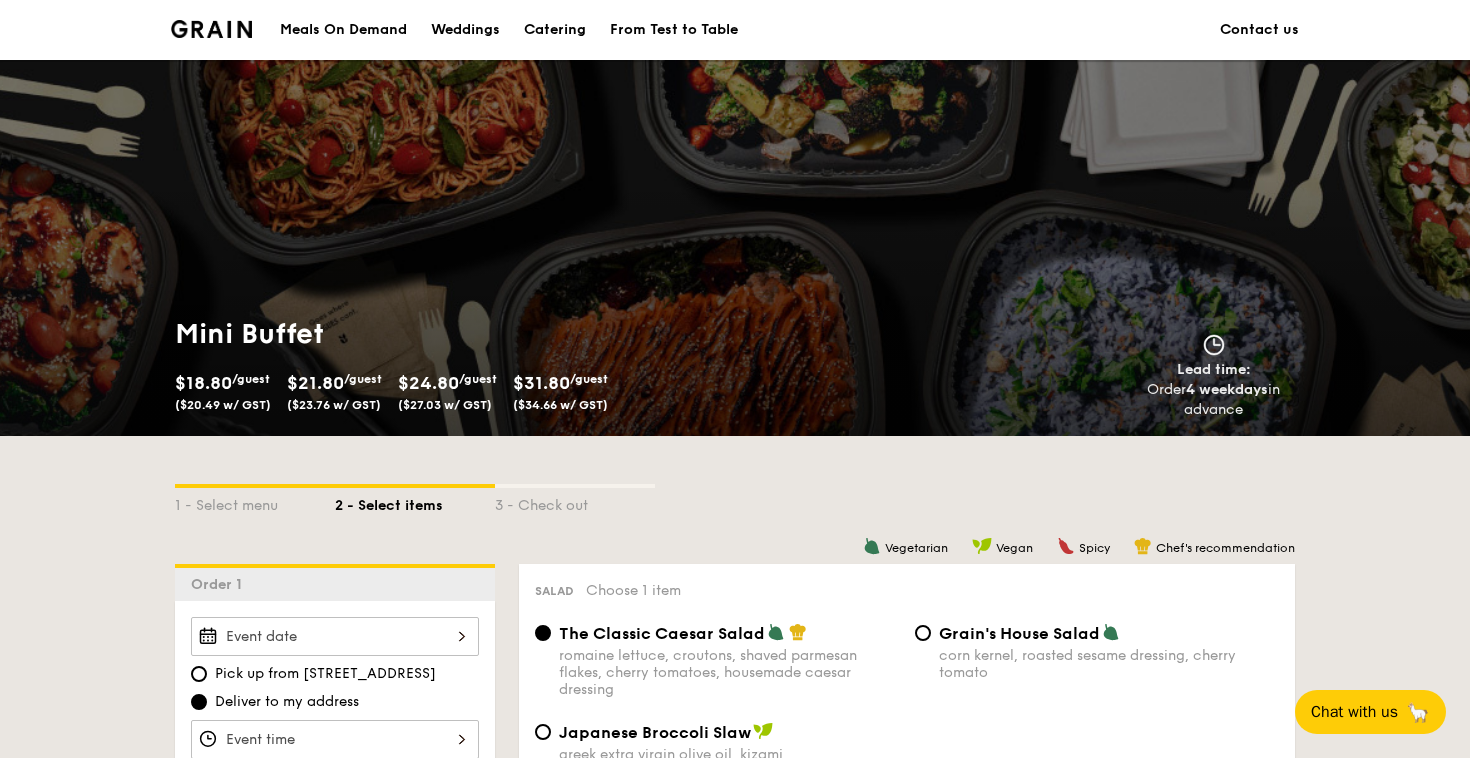 scroll, scrollTop: 448, scrollLeft: 0, axis: vertical 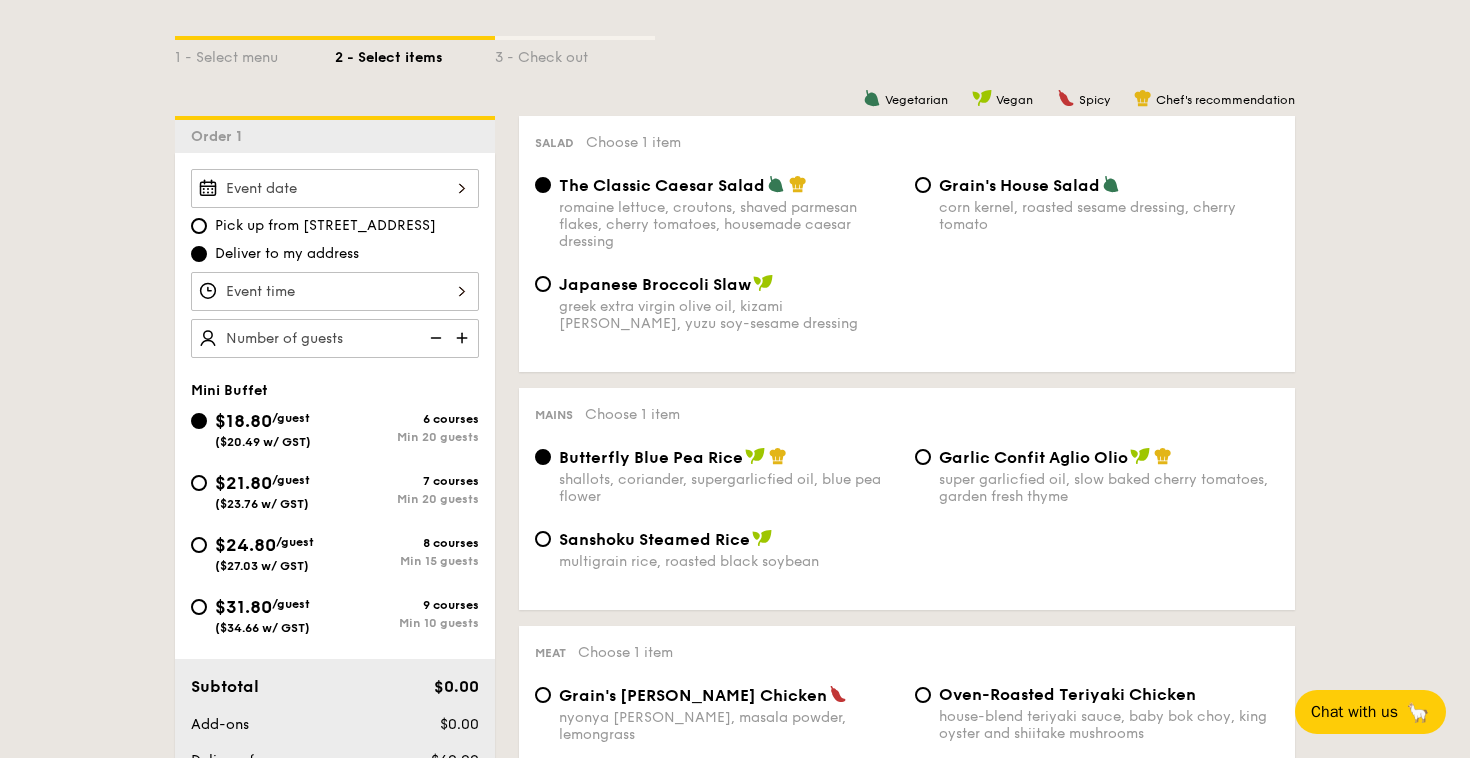 click at bounding box center (335, 188) 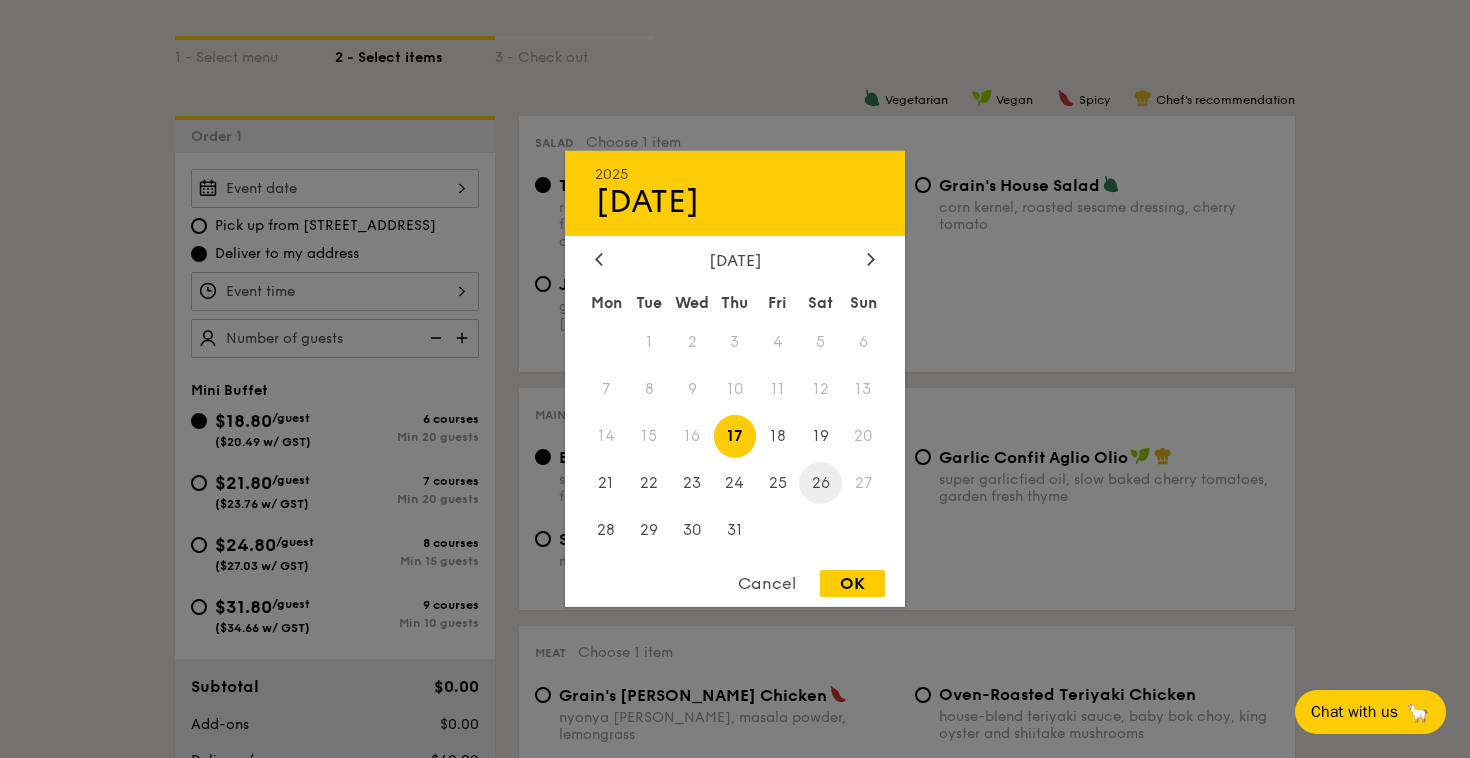 click on "26" at bounding box center [820, 482] 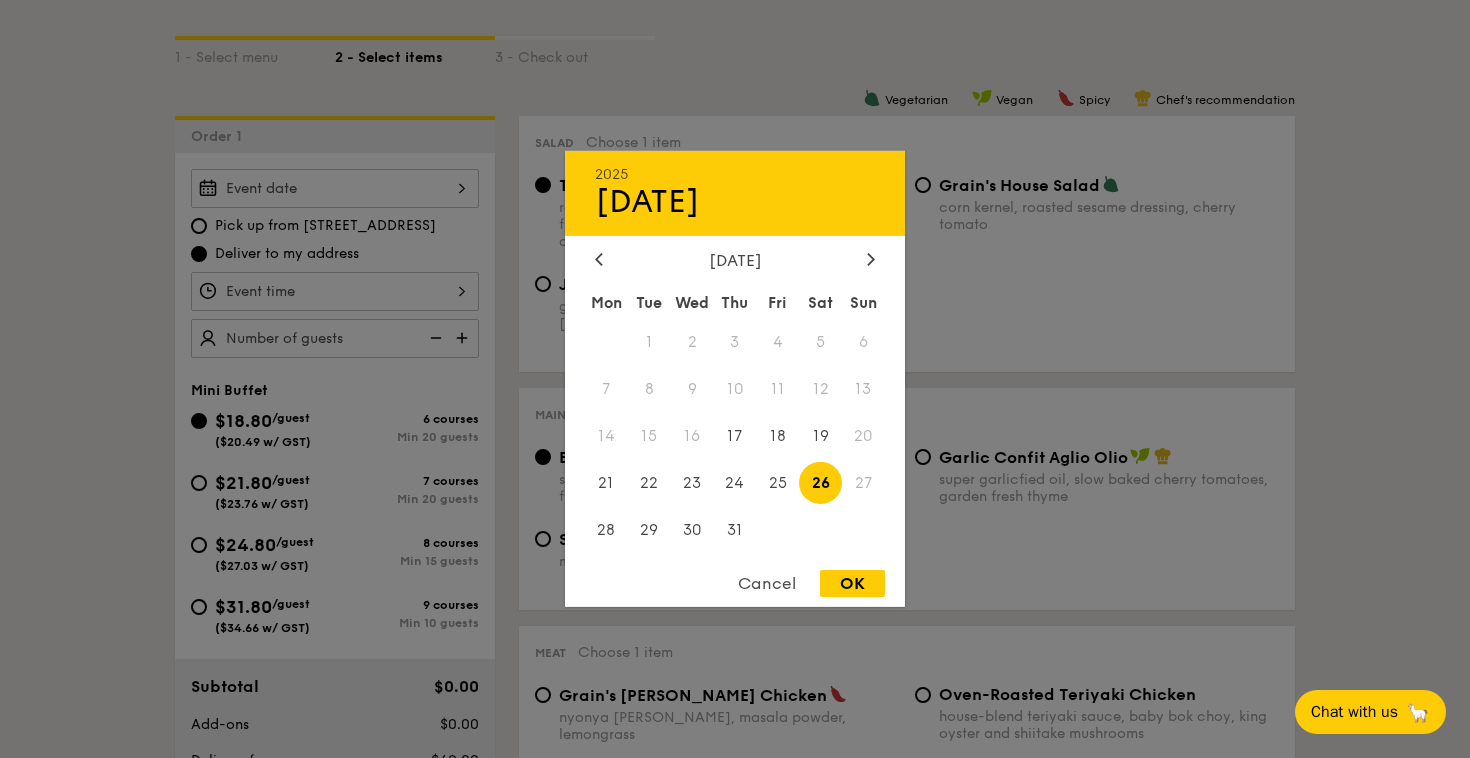 click on "OK" at bounding box center [852, 583] 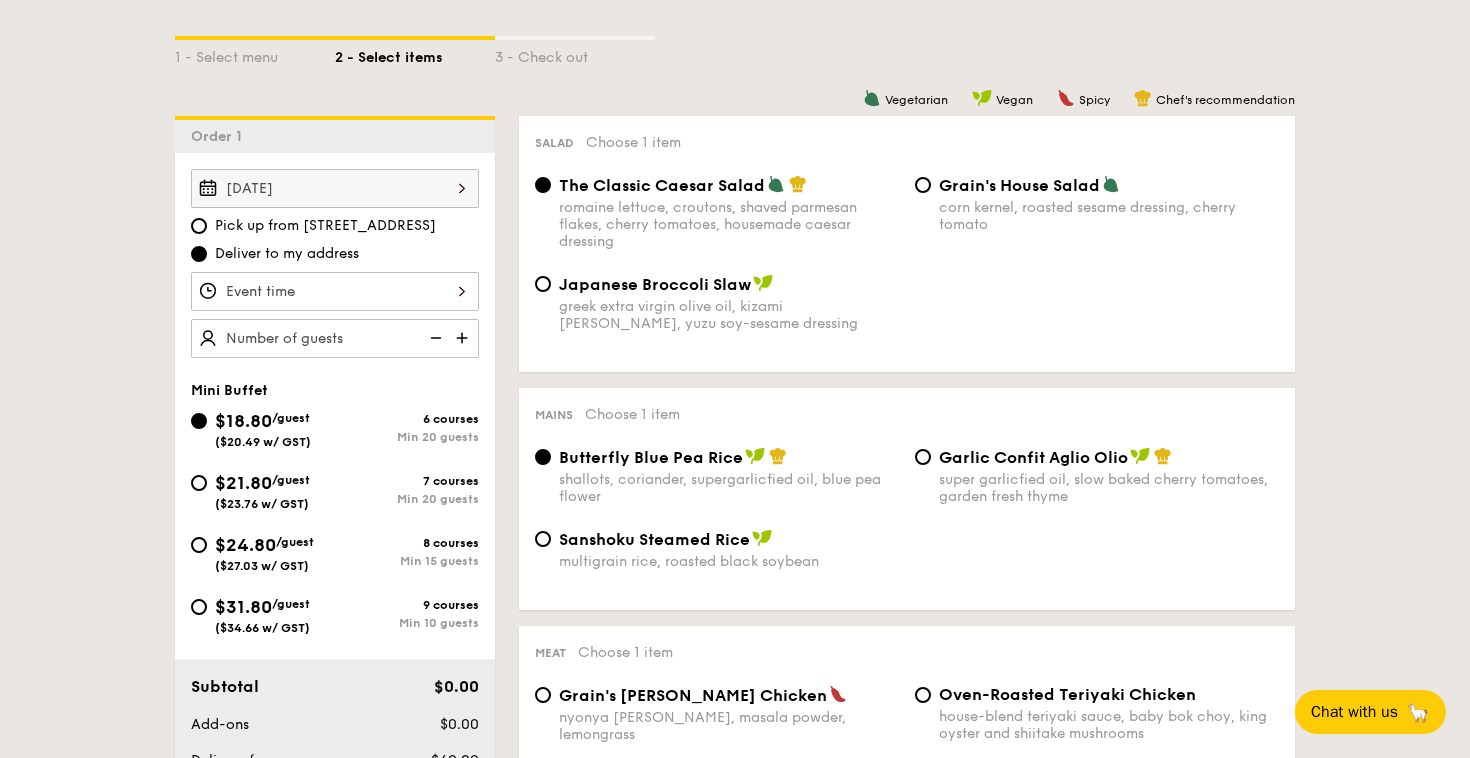 click on "Deliver to my address" at bounding box center (287, 254) 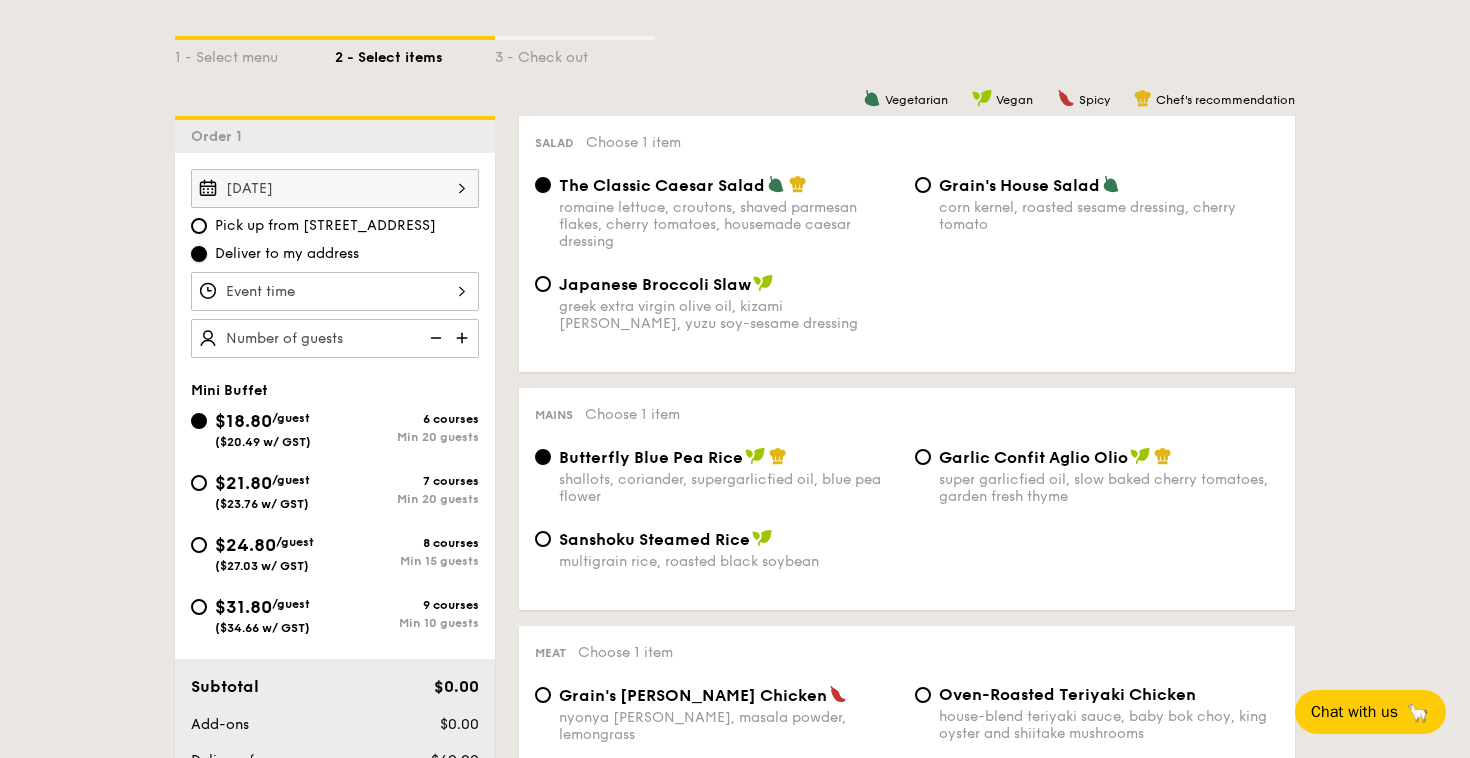 click on "Deliver to my address" at bounding box center (199, 254) 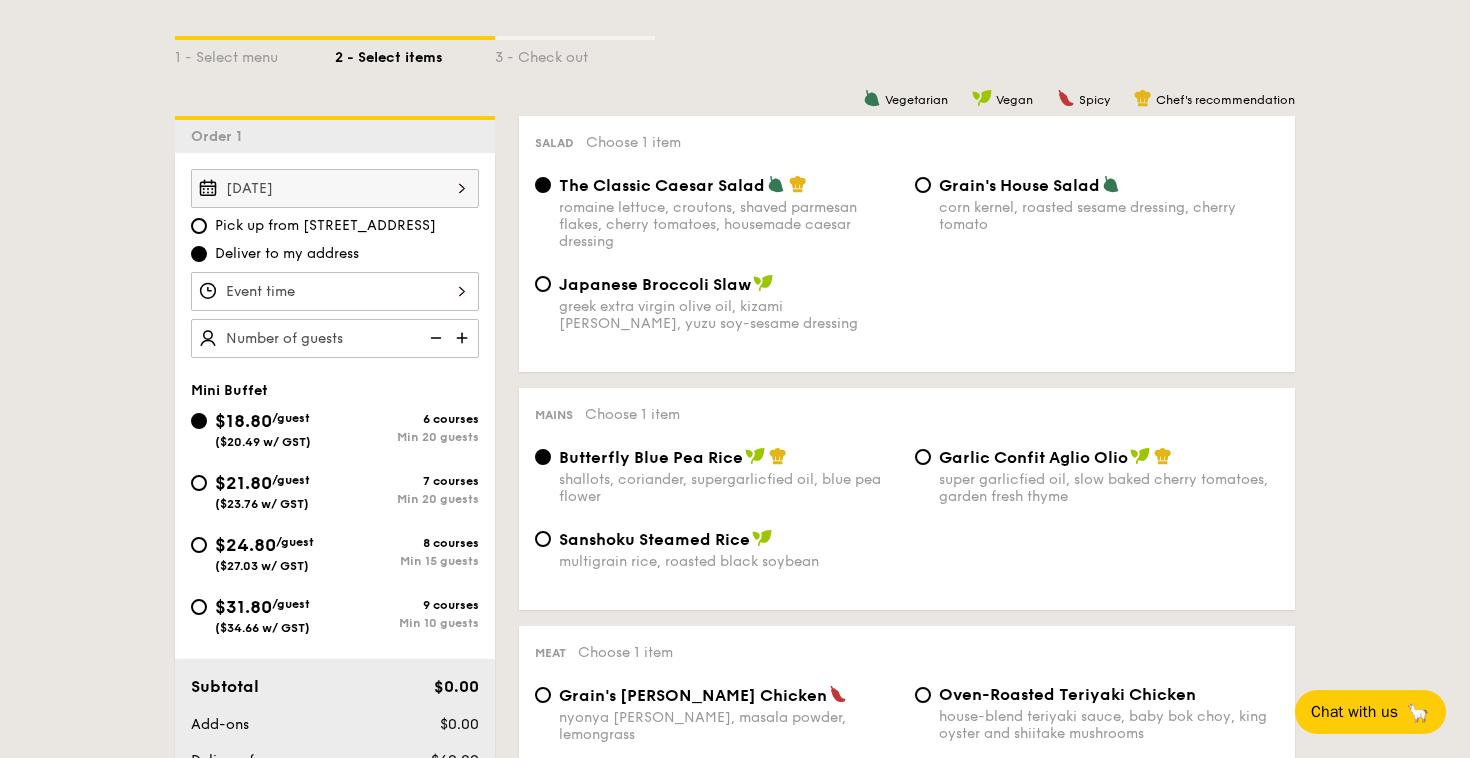 click at bounding box center [335, 291] 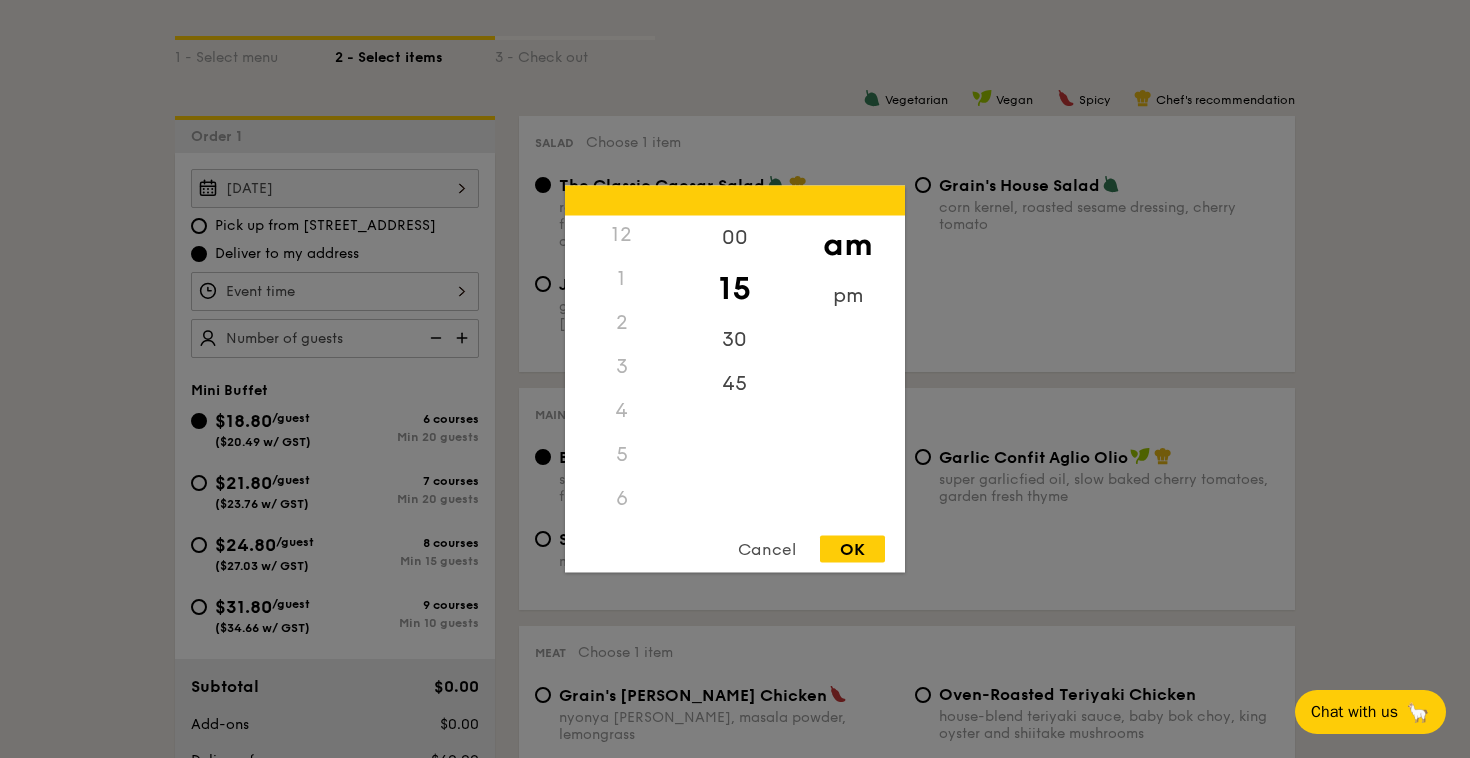scroll, scrollTop: 0, scrollLeft: 0, axis: both 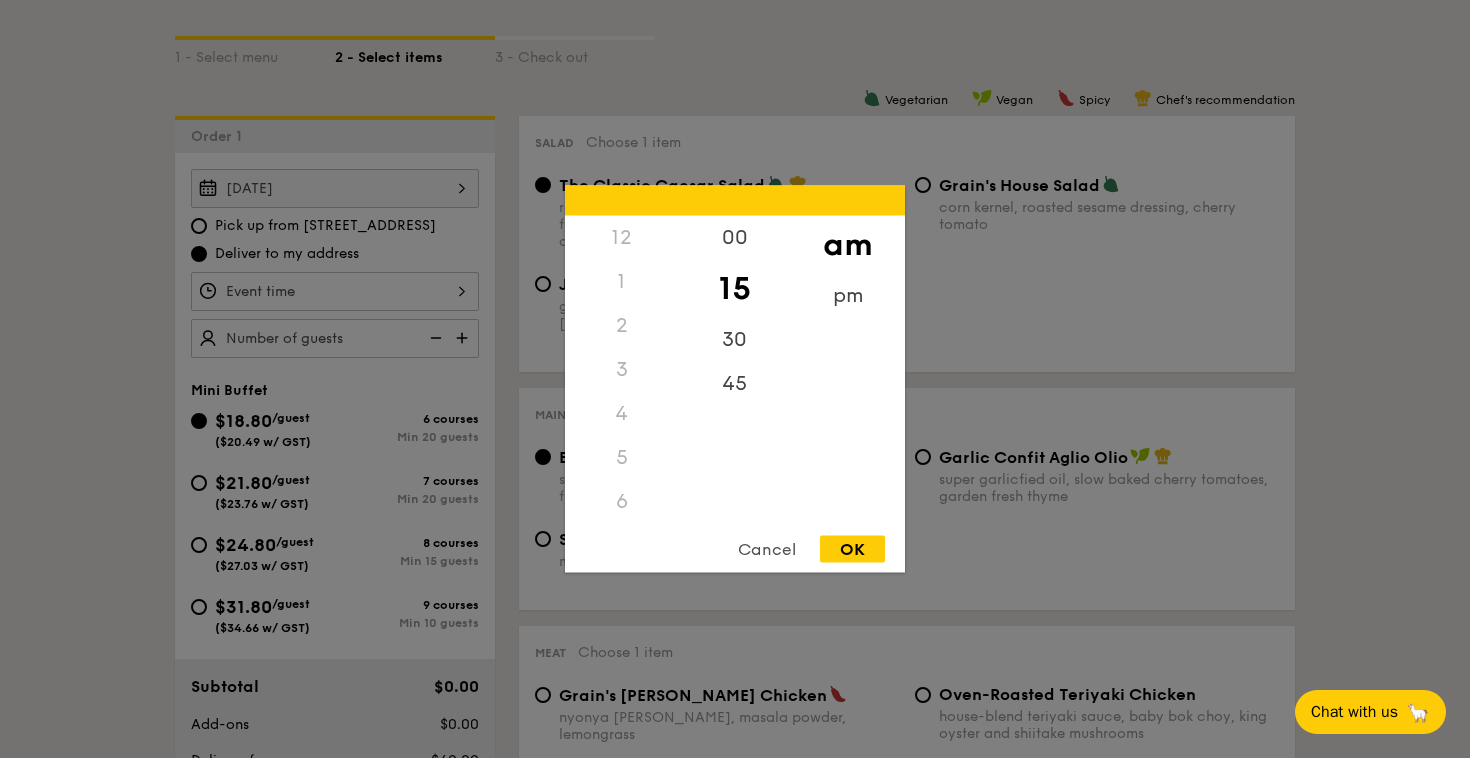 click on "4" at bounding box center (621, 414) 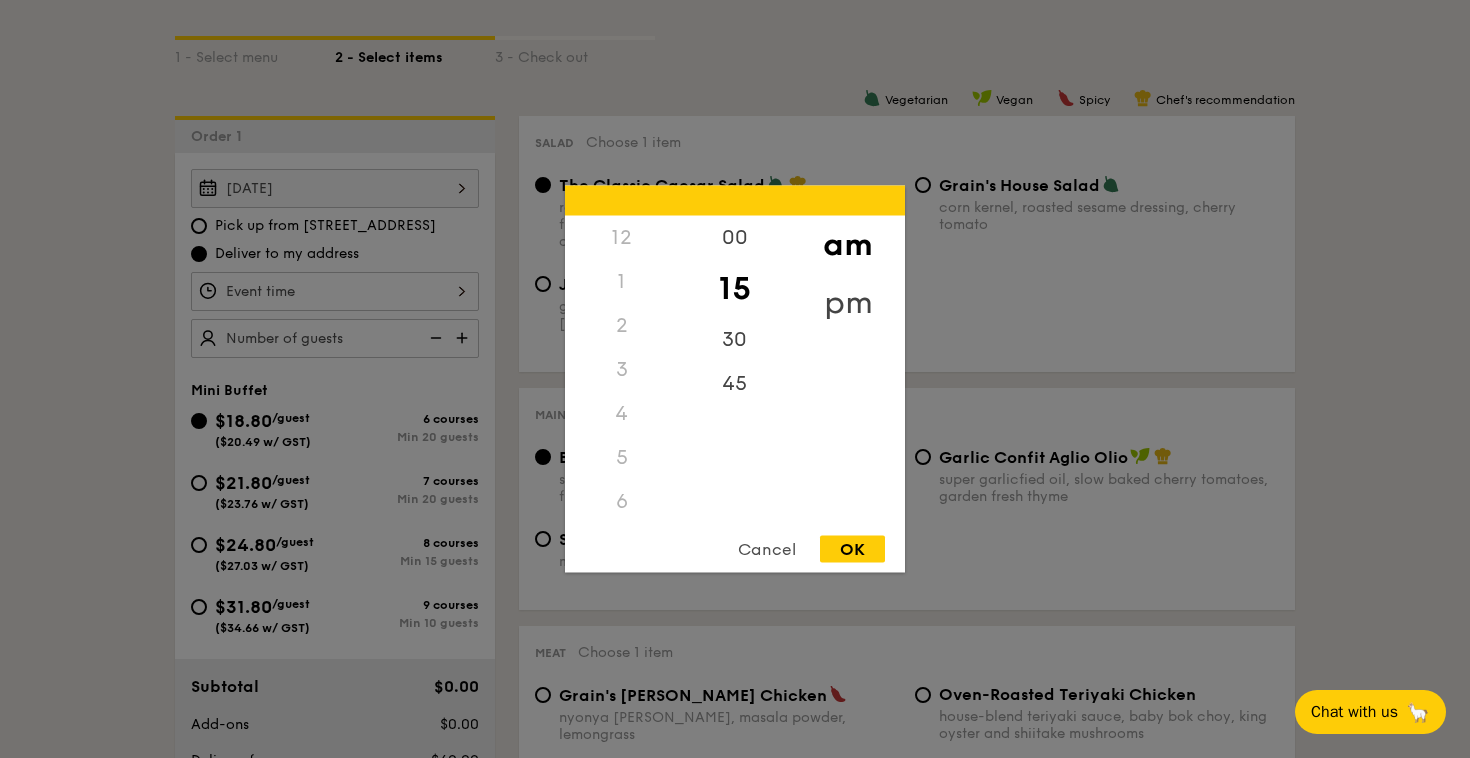 click on "pm" at bounding box center (847, 303) 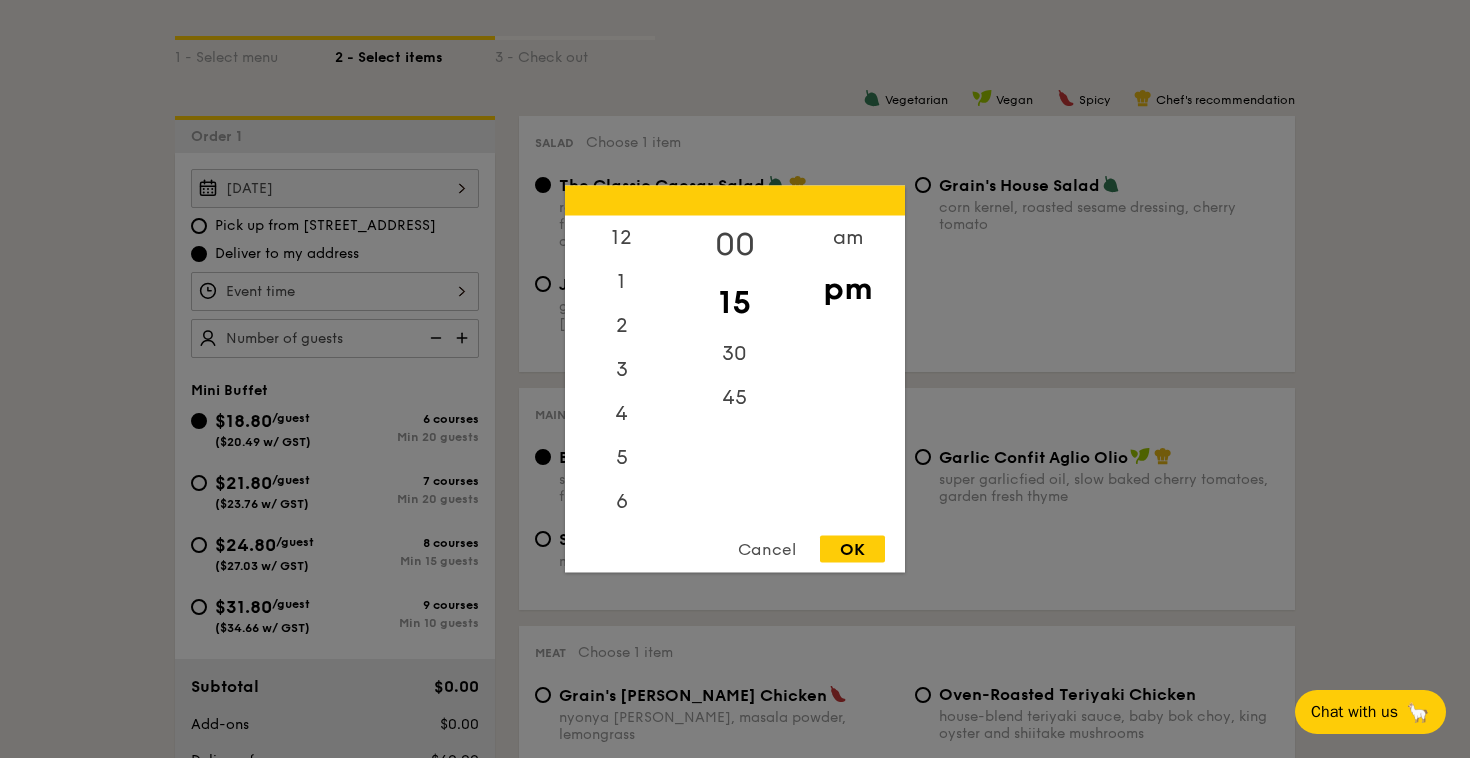 click on "00" at bounding box center [734, 245] 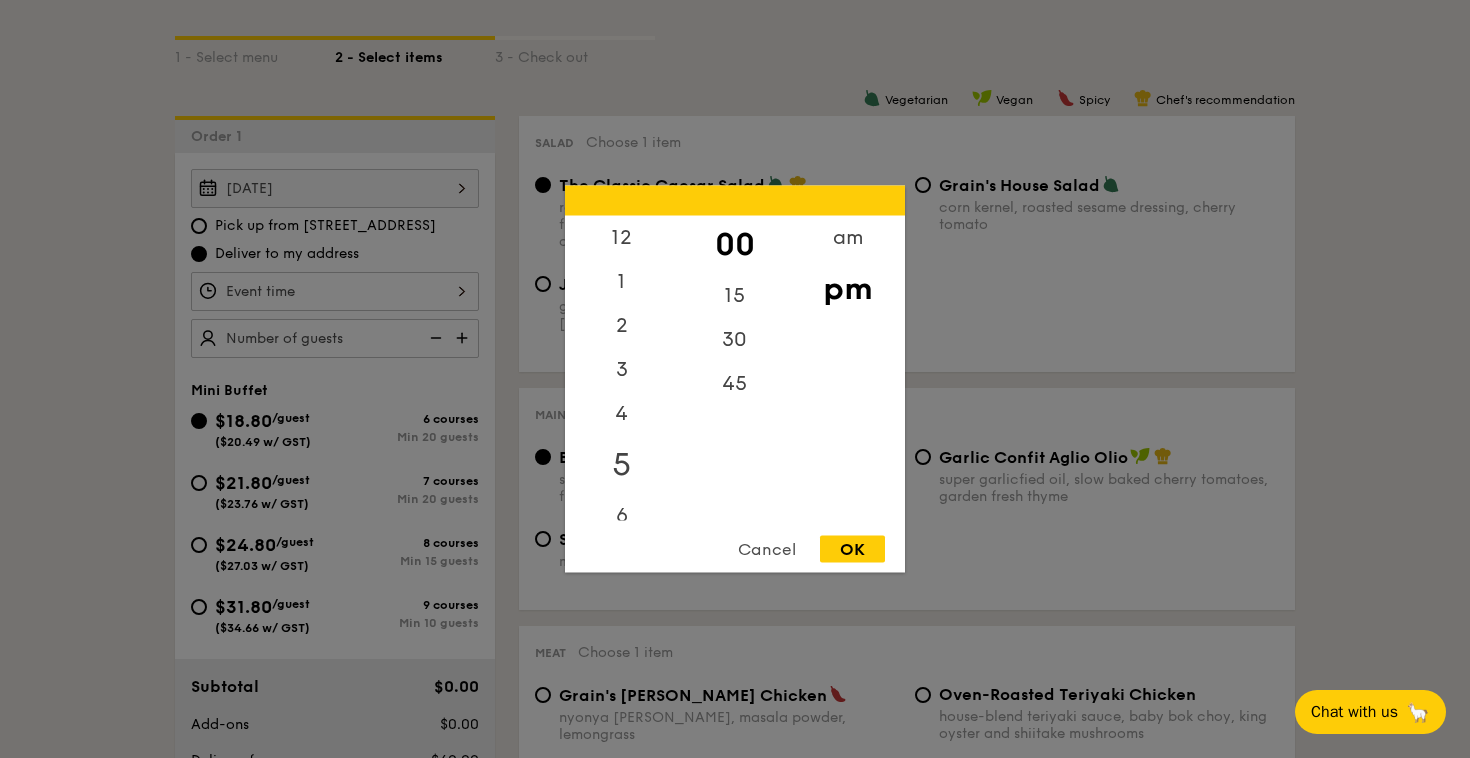 click on "5" at bounding box center (621, 465) 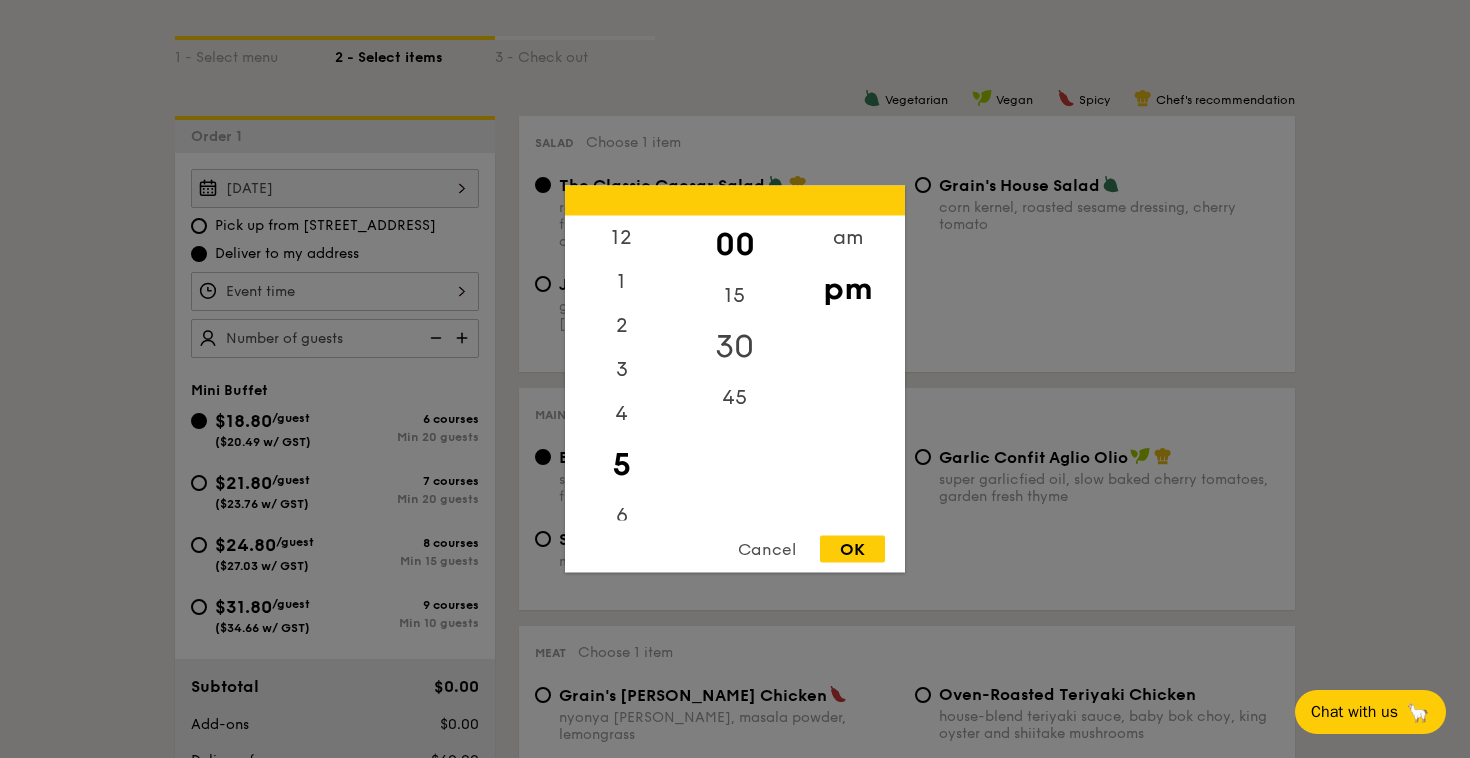 click on "30" at bounding box center (734, 347) 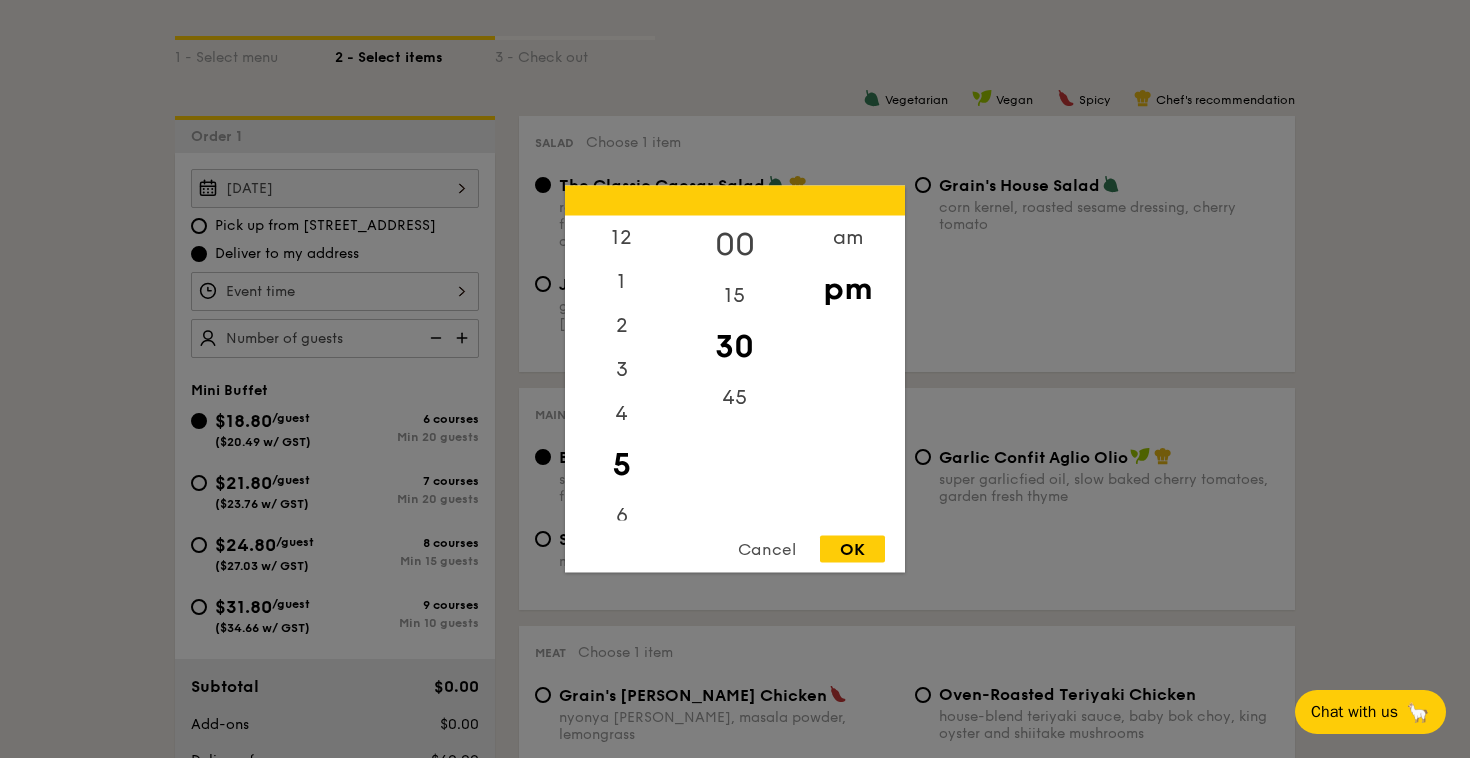 click on "00" at bounding box center (734, 245) 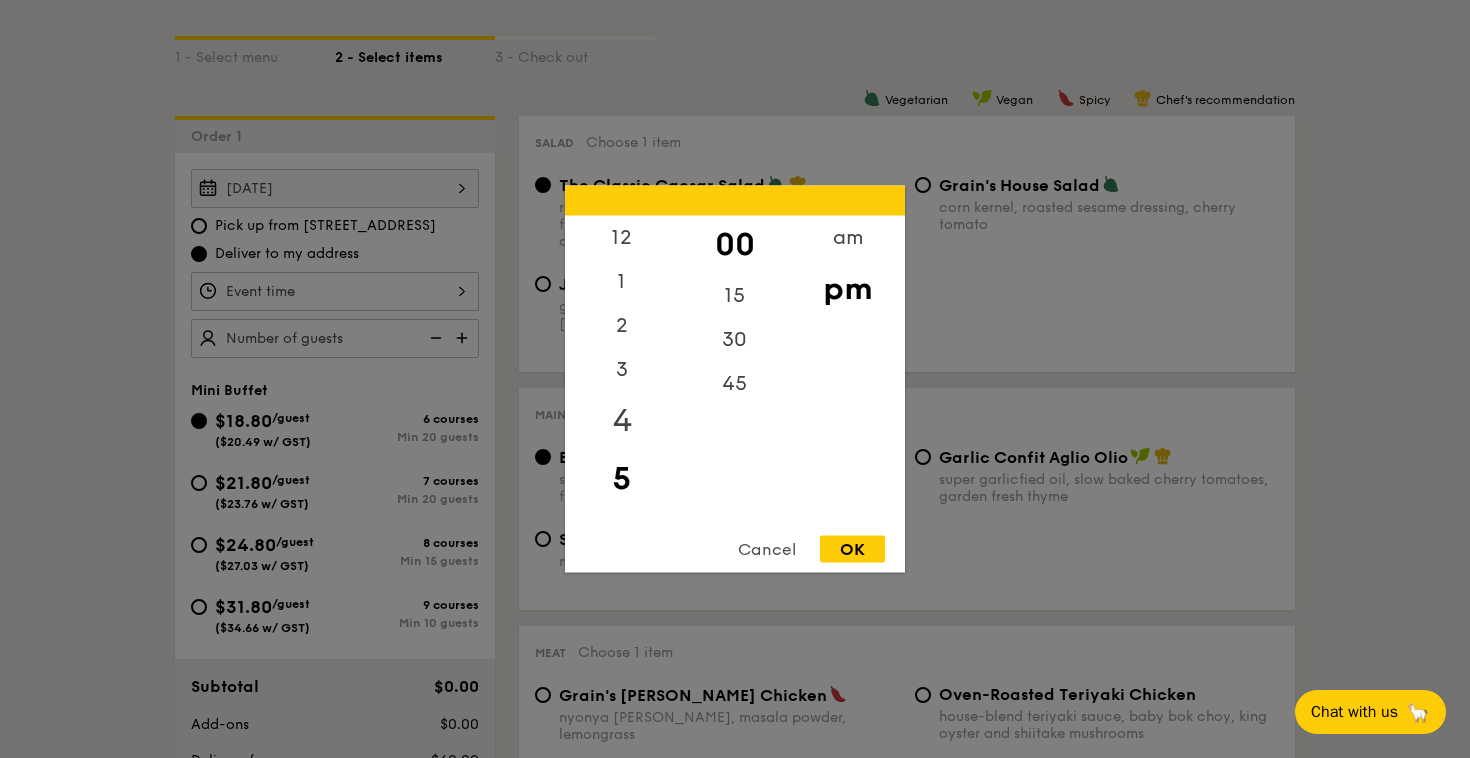 click on "4" at bounding box center (621, 421) 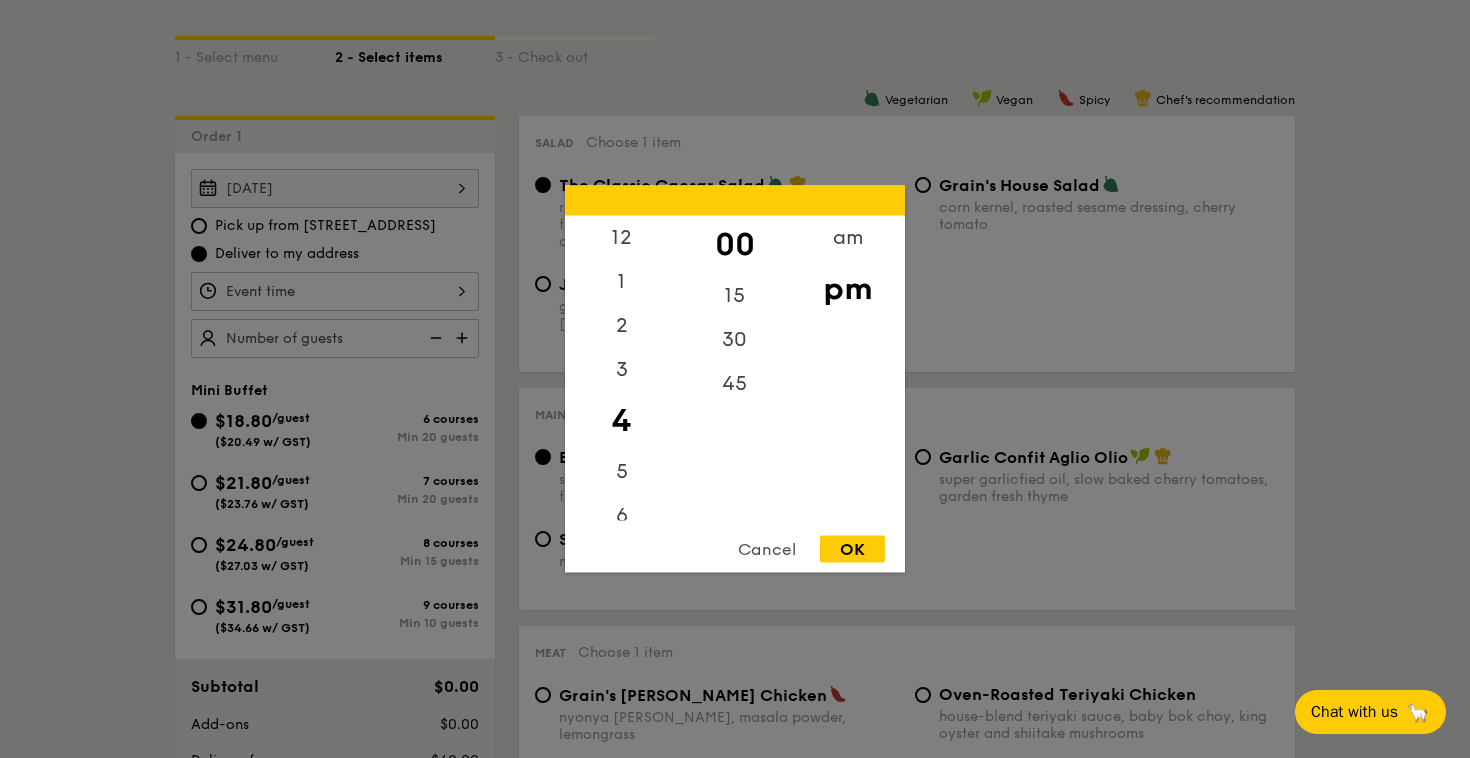 click on "OK" at bounding box center [852, 549] 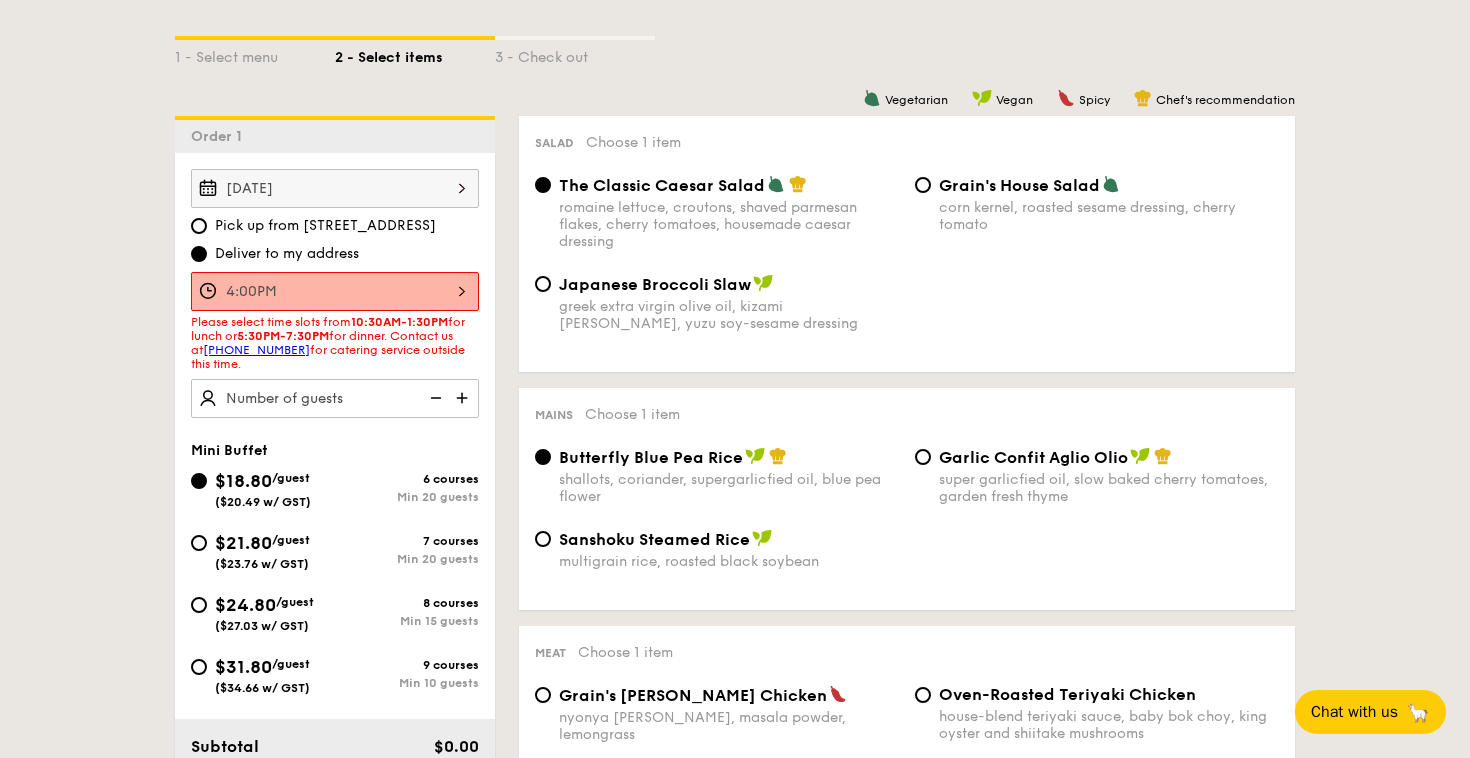 click on "4:00PM" at bounding box center [335, 291] 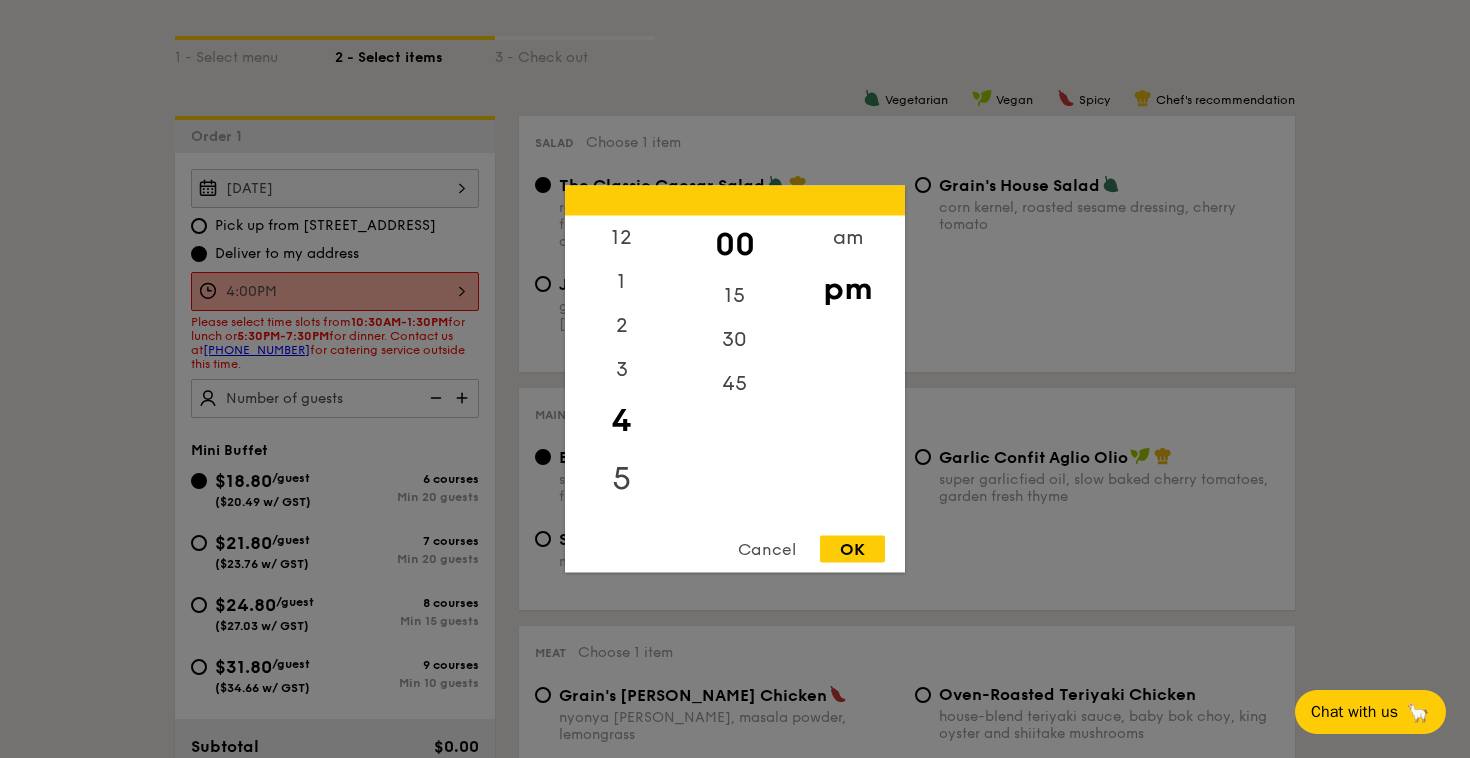 click on "5" at bounding box center (621, 479) 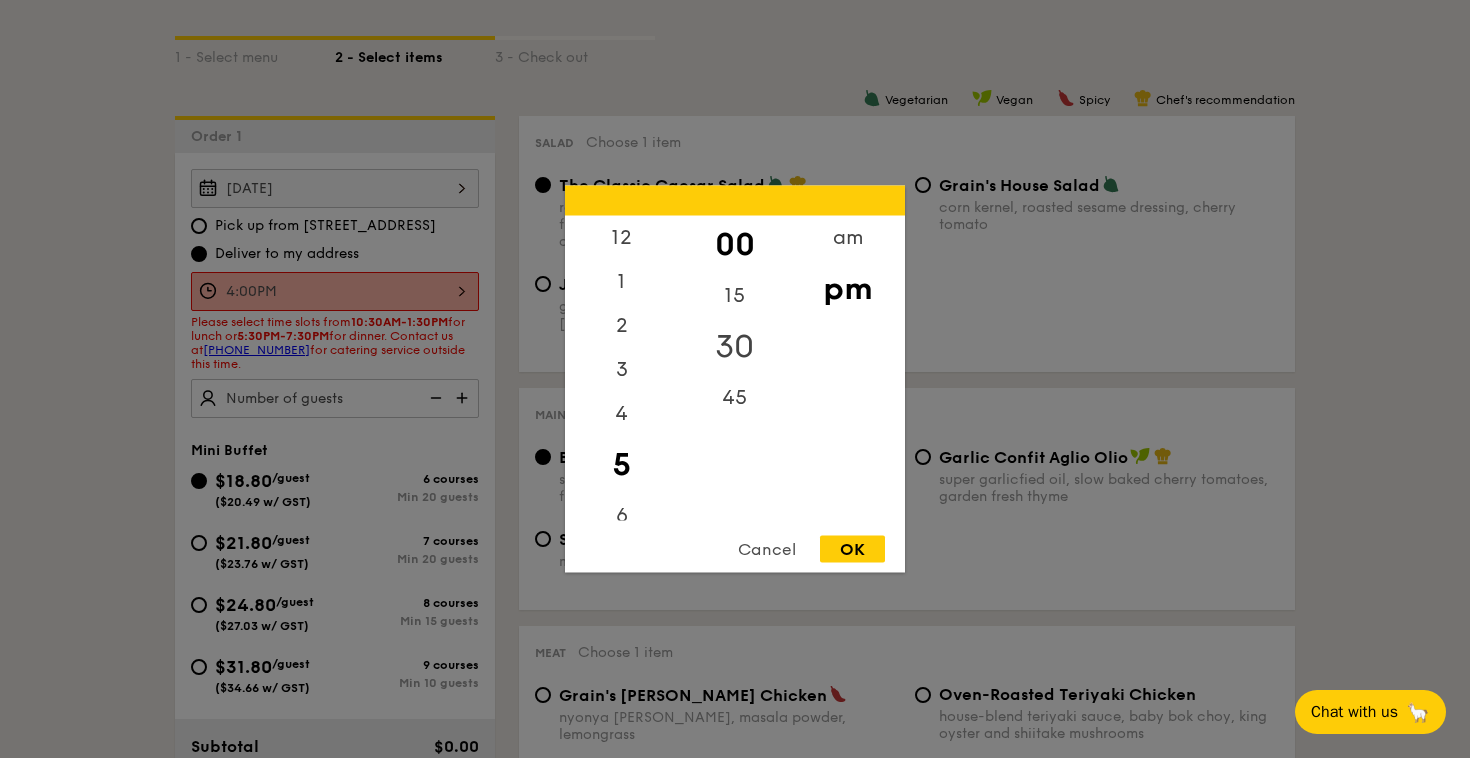 click on "30" at bounding box center (734, 347) 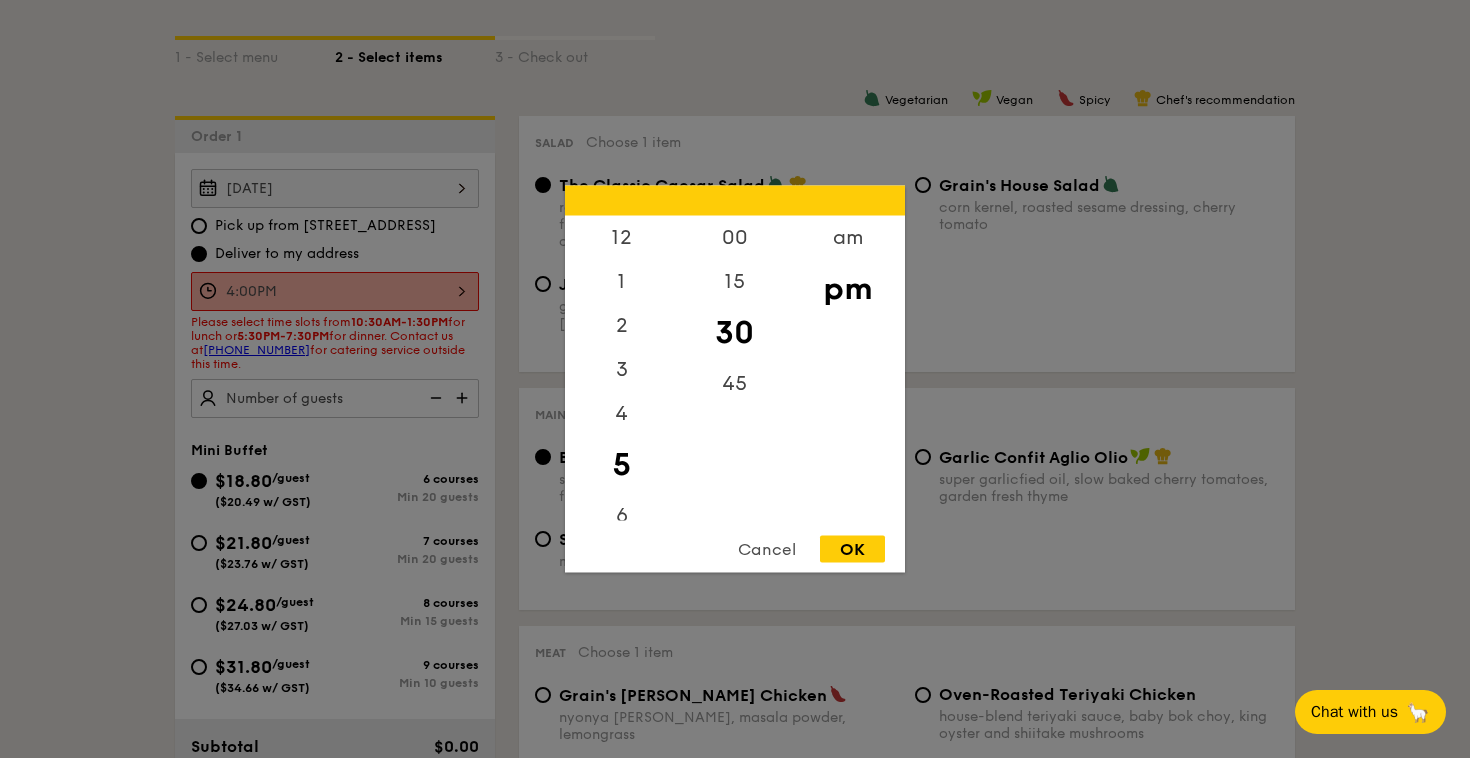 click on "OK" at bounding box center (852, 549) 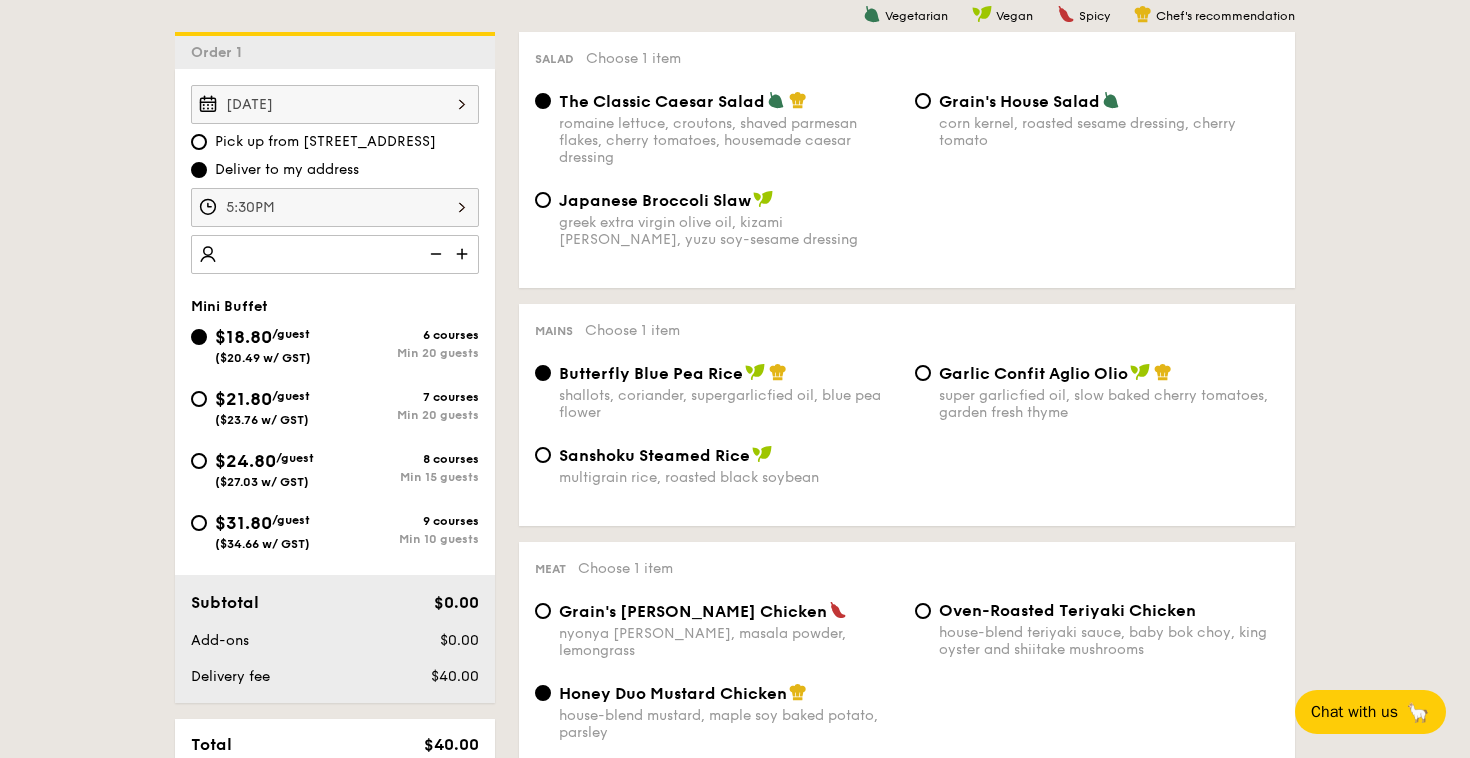scroll, scrollTop: 537, scrollLeft: 0, axis: vertical 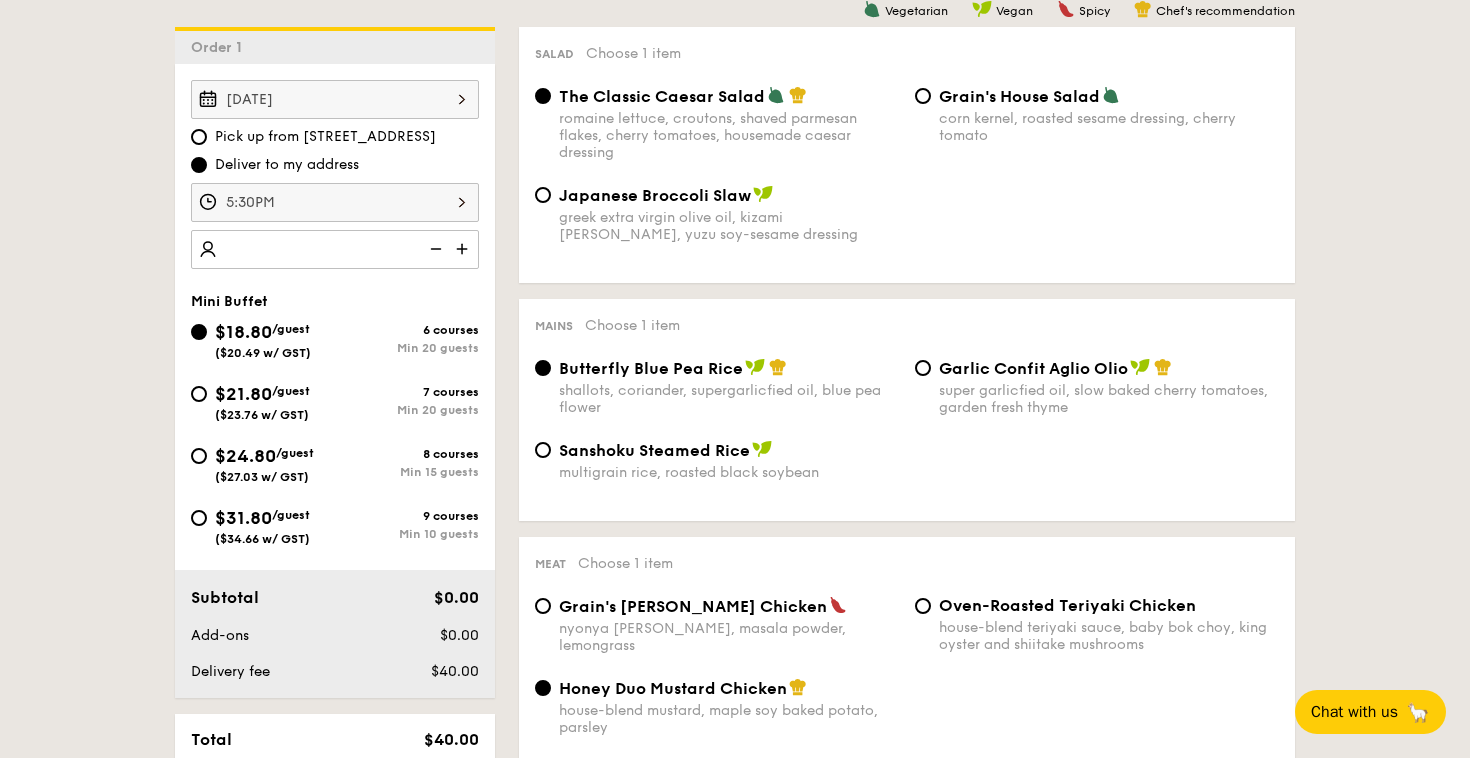 click on "$24.80" at bounding box center [245, 456] 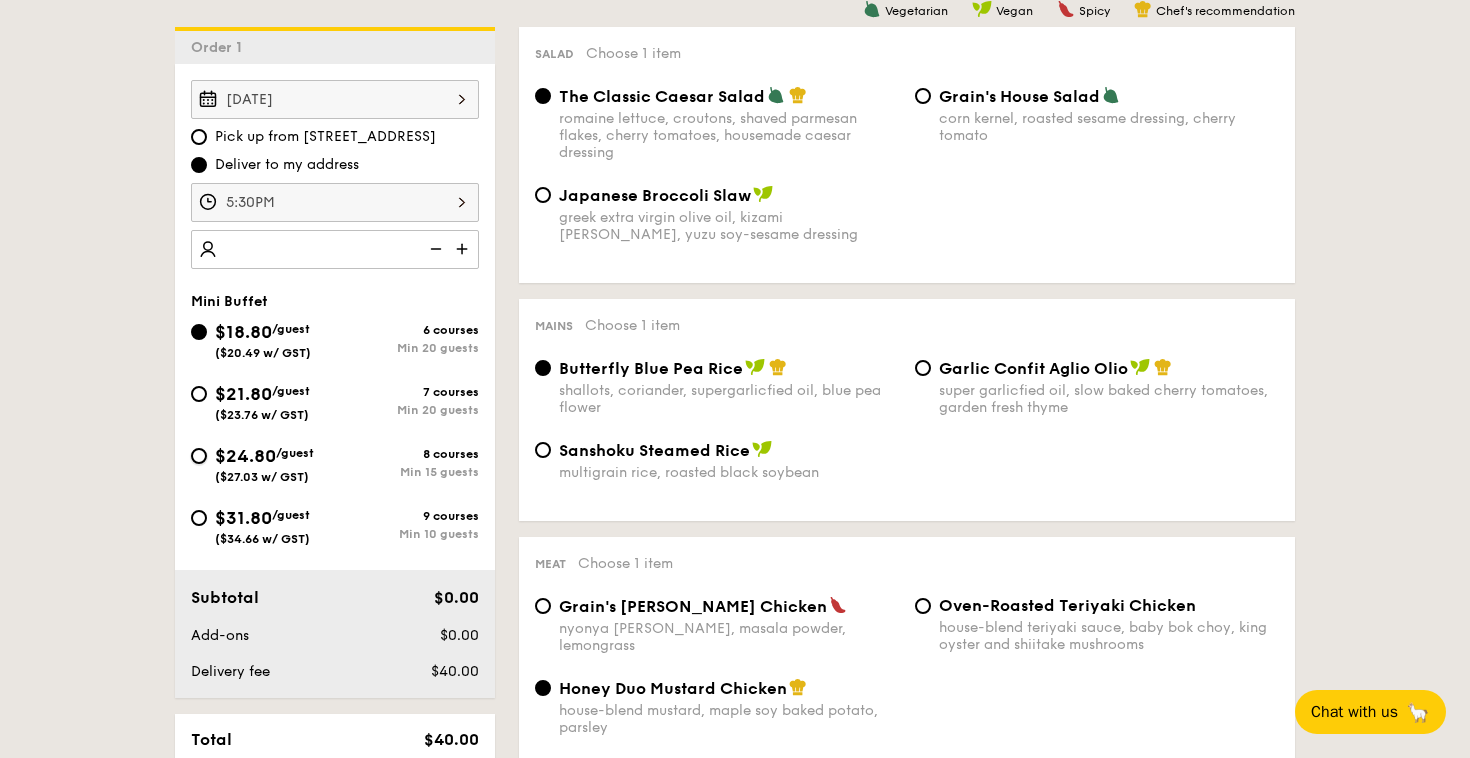 click on "$24.80
/guest
($27.03 w/ GST)
8 courses
Min 15 guests" at bounding box center [199, 456] 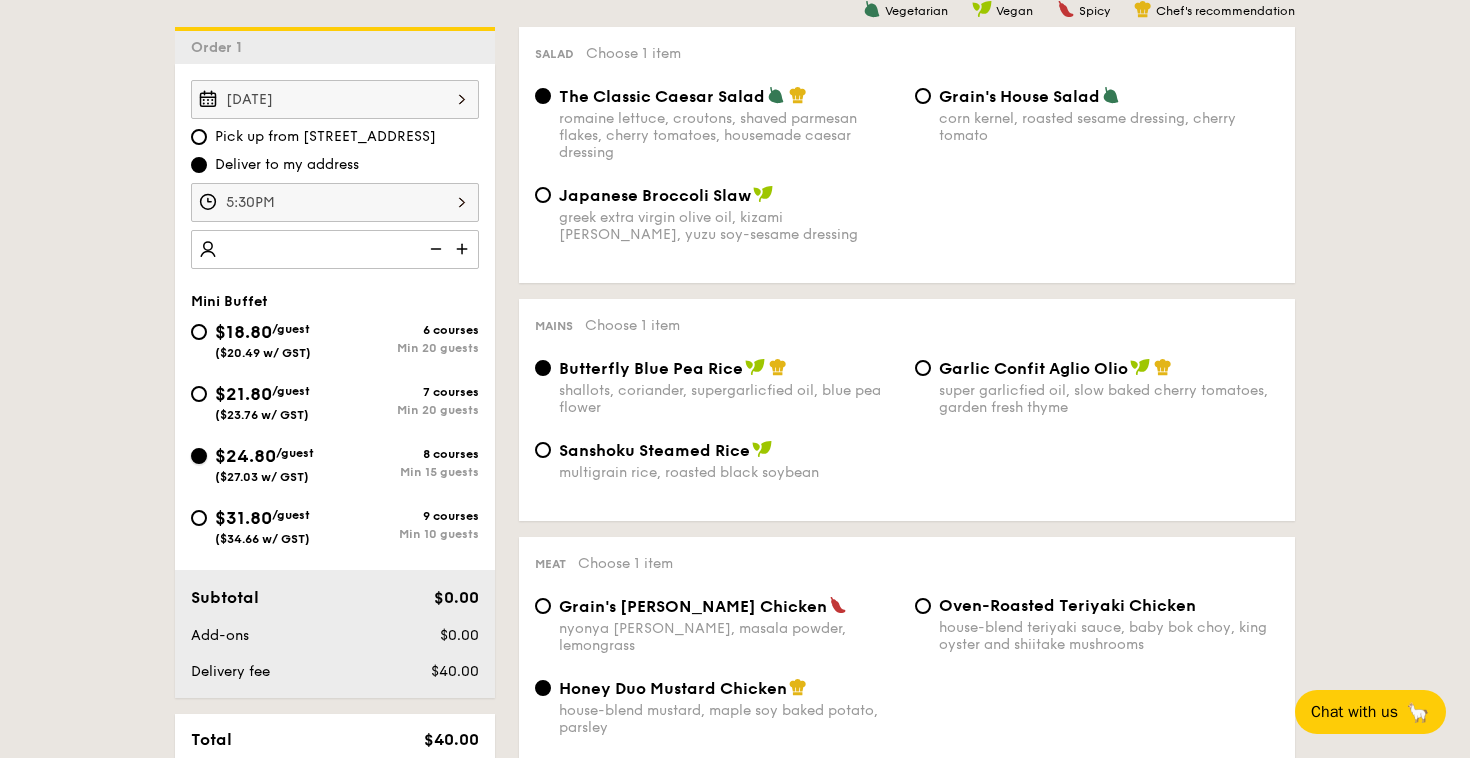 radio on "true" 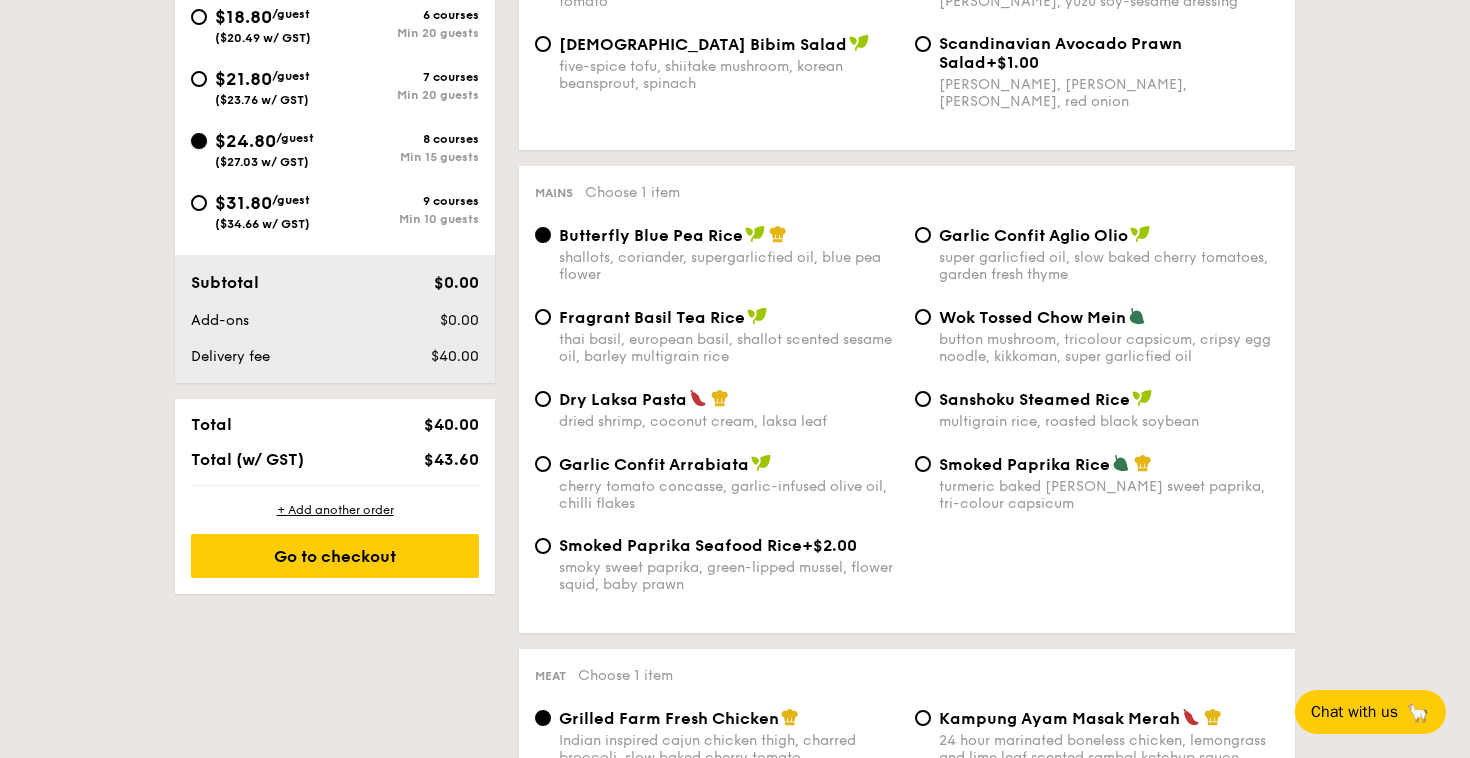 scroll, scrollTop: 857, scrollLeft: 0, axis: vertical 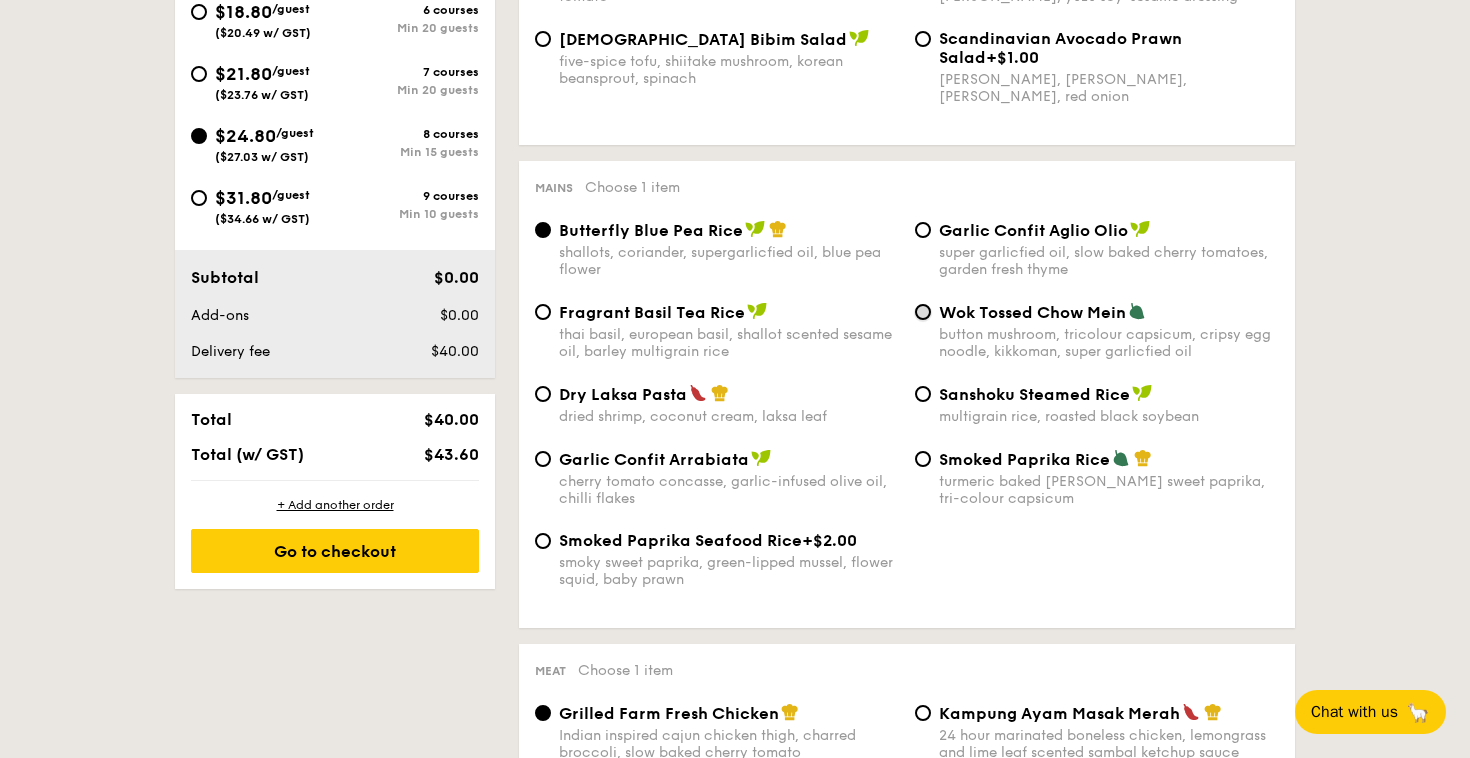 click on "Wok Tossed Chow Mein button mushroom, tricolour capsicum, cripsy egg noodle, kikkoman, super garlicfied oil" at bounding box center (923, 312) 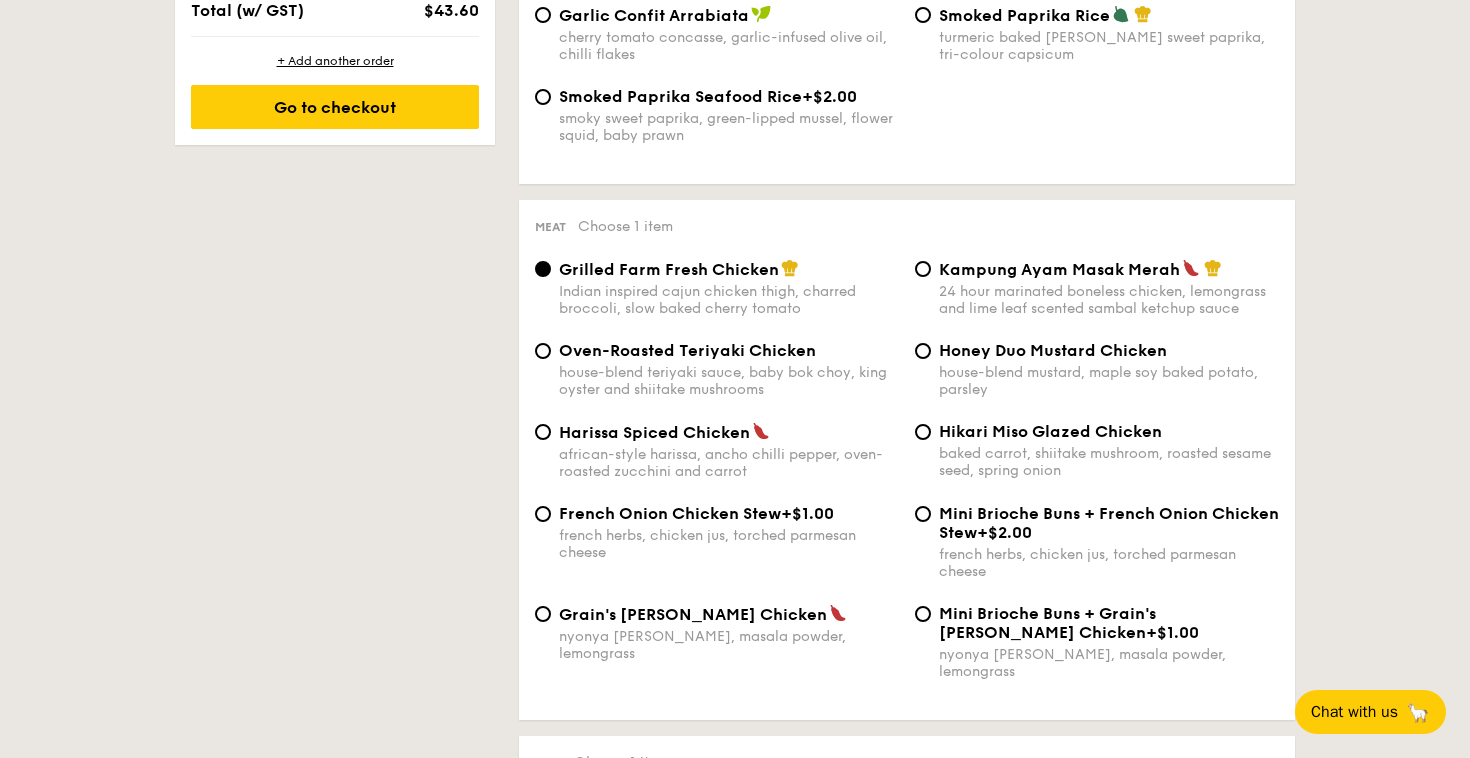 scroll, scrollTop: 1305, scrollLeft: 0, axis: vertical 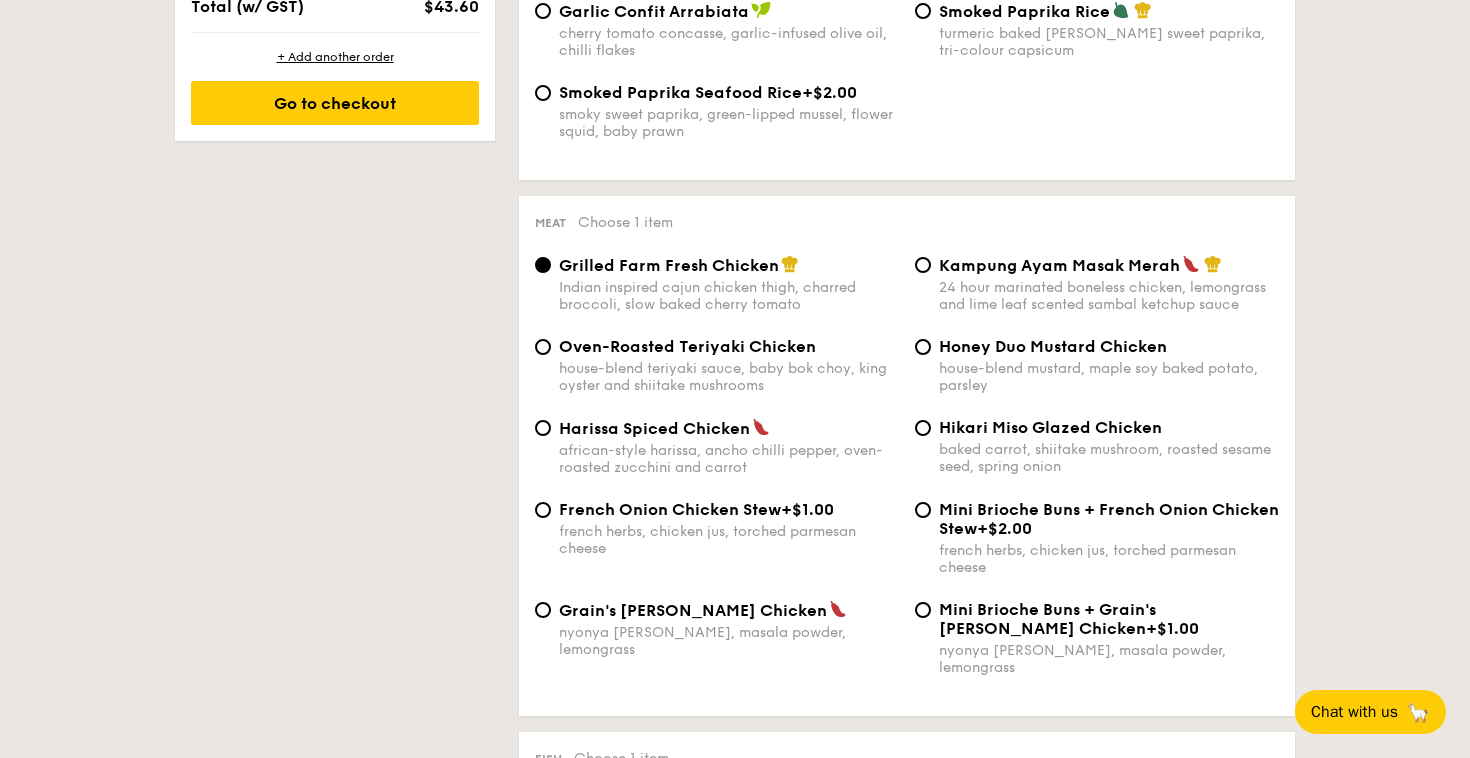 click on "French Onion Chicken Stew
+$1.00
french herbs, chicken jus, torched parmesan cheese Mini Brioche Buns + French Onion Chicken Stew
+$2.00
french herbs, chicken jus, torched parmesan cheese" at bounding box center [907, 550] 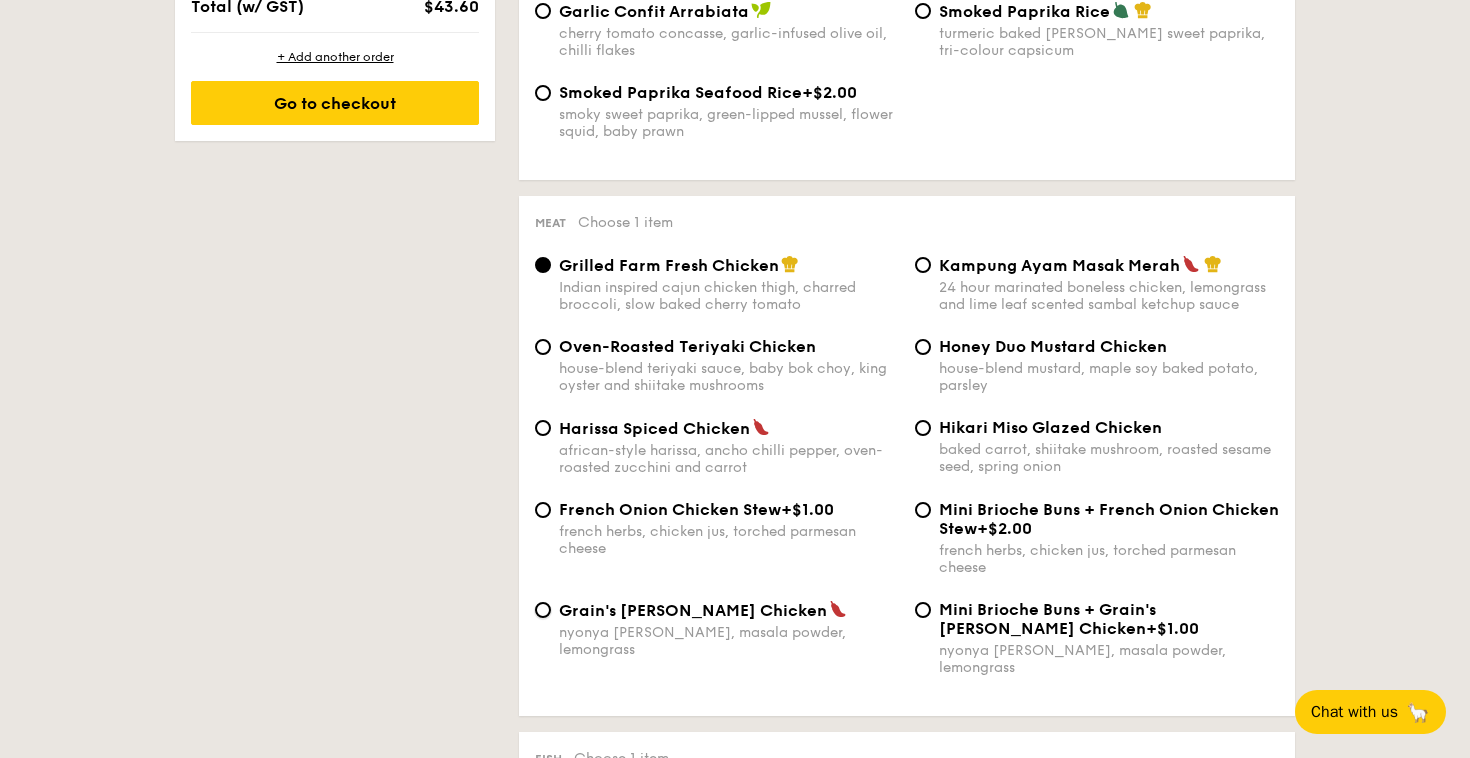 click on "Grain's [PERSON_NAME] Chicken nyonya [PERSON_NAME], masala powder, lemongrass" at bounding box center (543, 610) 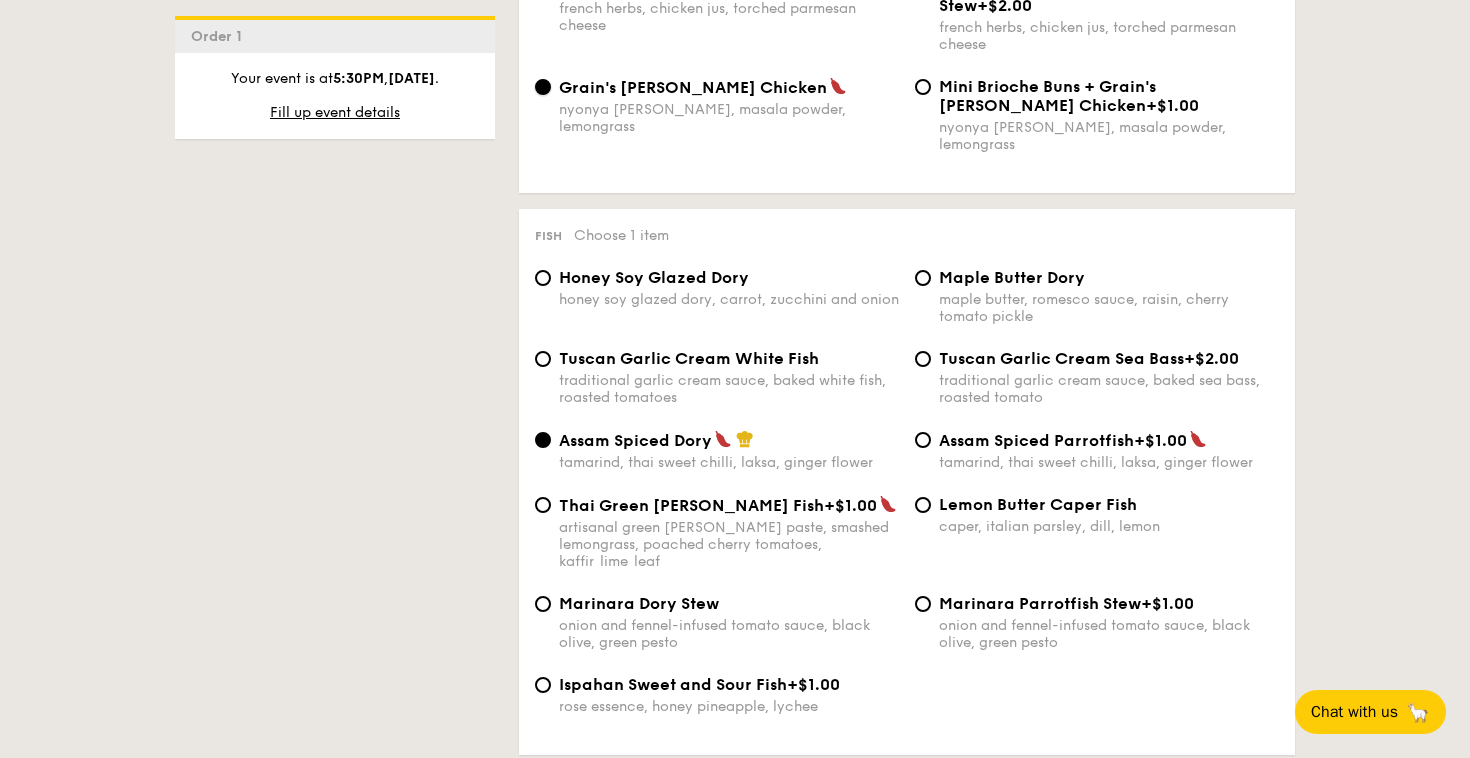 scroll, scrollTop: 1948, scrollLeft: 0, axis: vertical 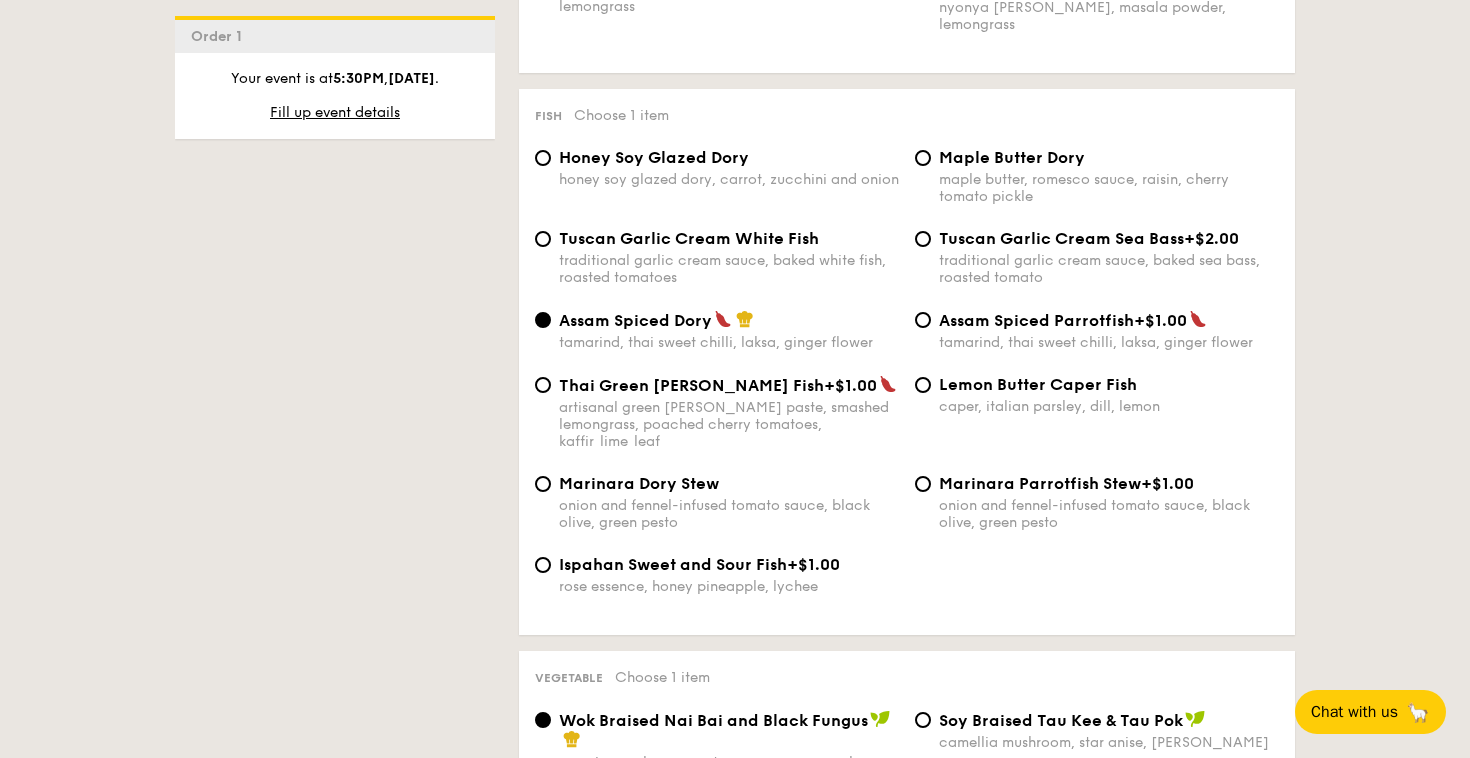 click on "Lemon Butter Caper Fish caper, italian parsley, dill, lemon" at bounding box center (1109, 395) 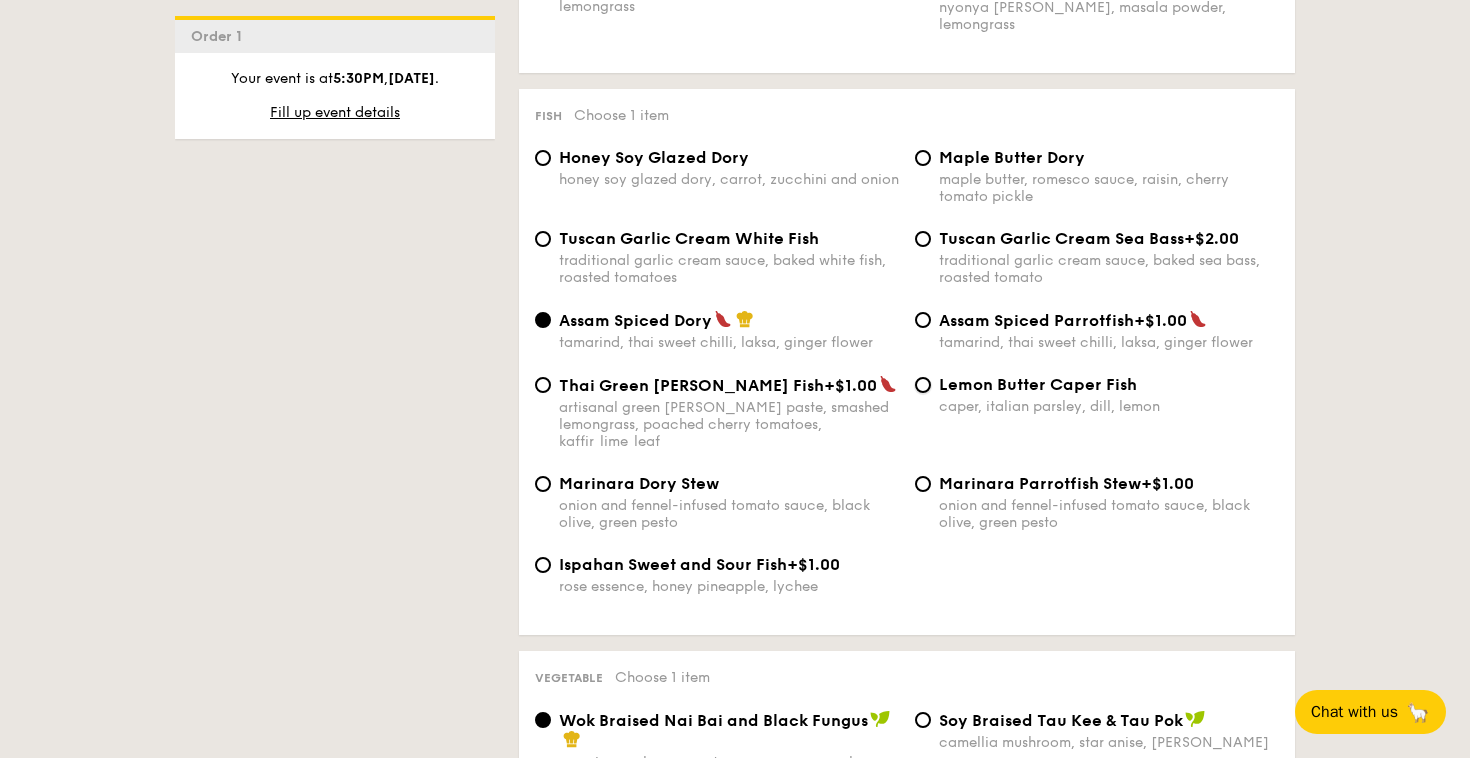 click on "Lemon Butter Caper Fish caper, italian parsley, dill, lemon" at bounding box center (923, 385) 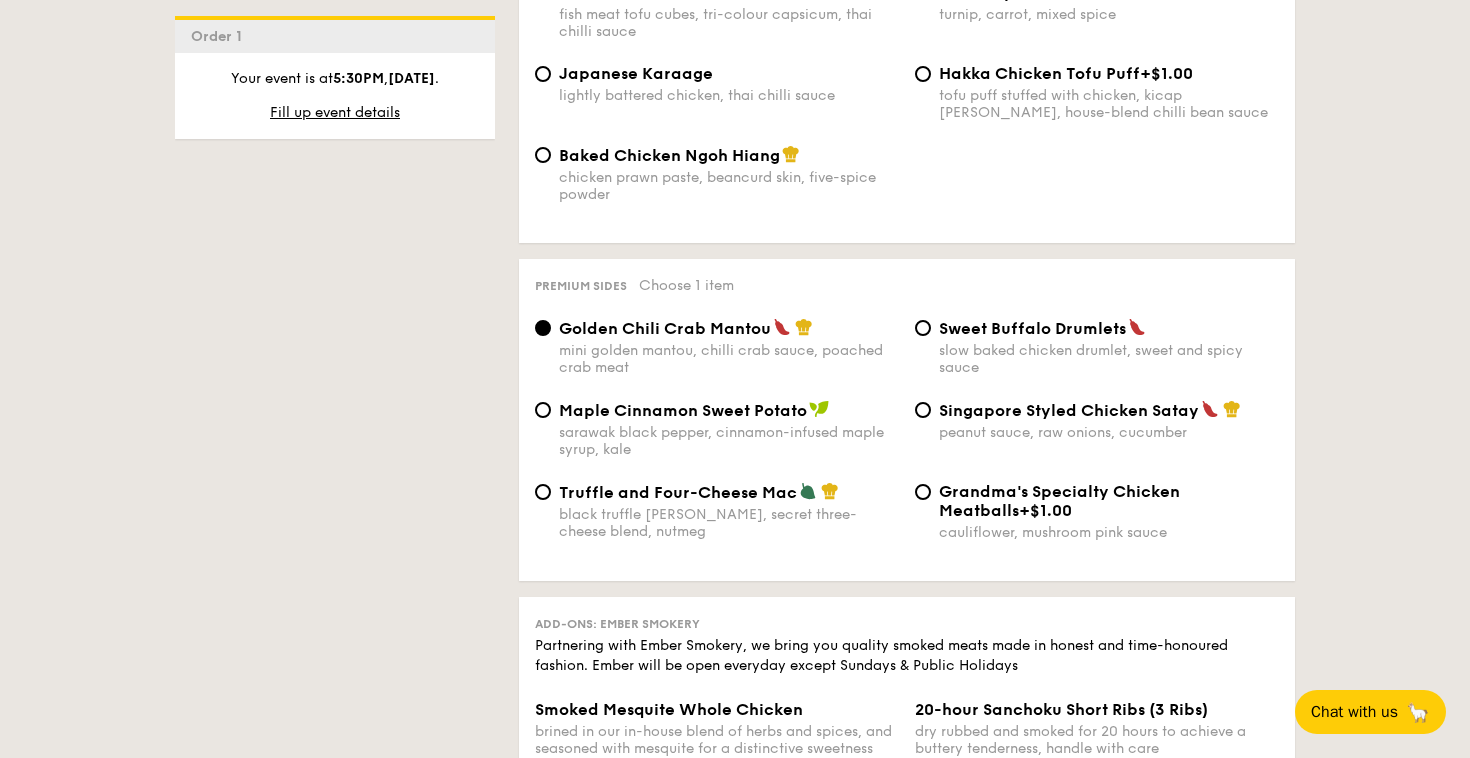 scroll, scrollTop: 3804, scrollLeft: 0, axis: vertical 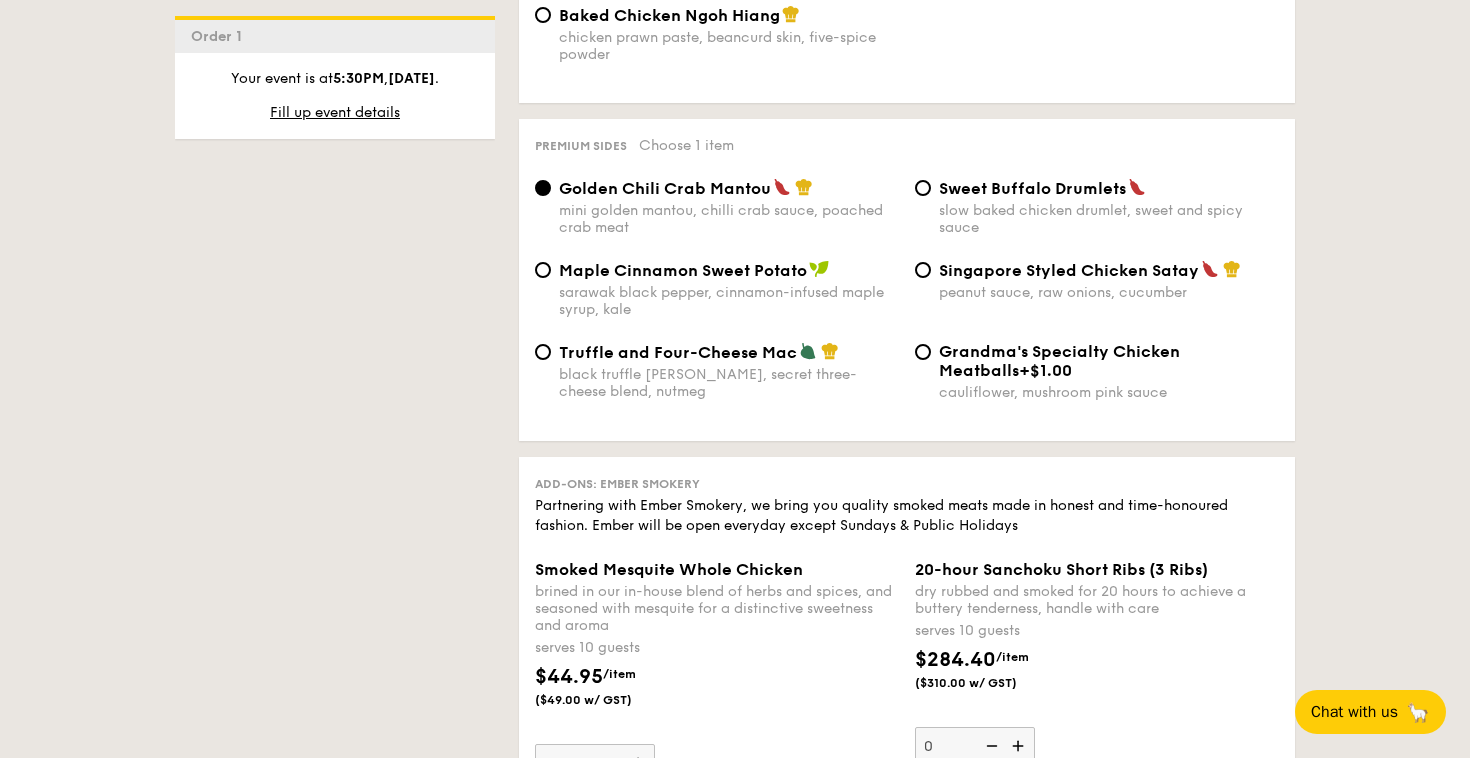 click on "Maple Cinnamon Sweet Potato" at bounding box center [683, 270] 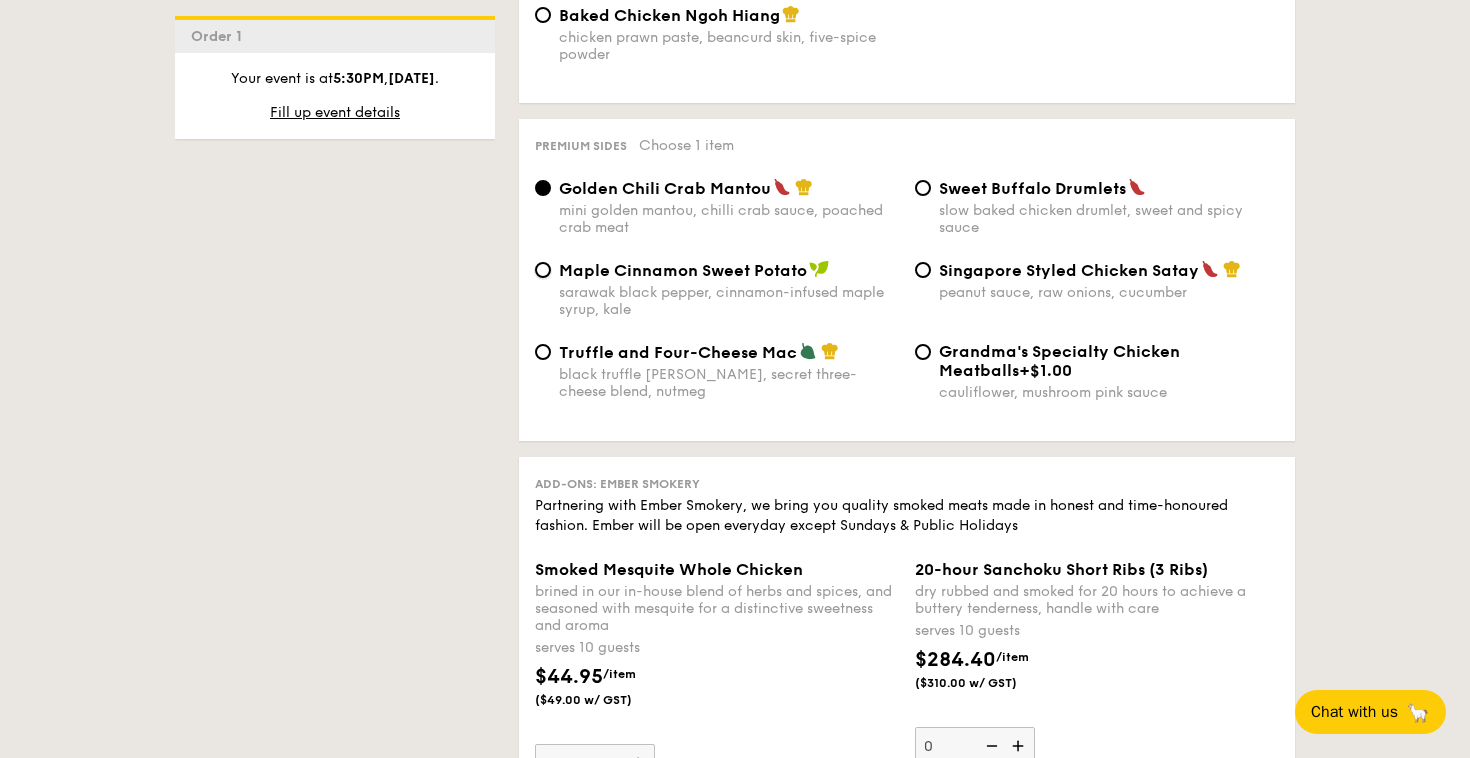 click on "Maple Cinnamon Sweet Potato sarawak black pepper, cinnamon-infused maple syrup, kale" at bounding box center (543, 270) 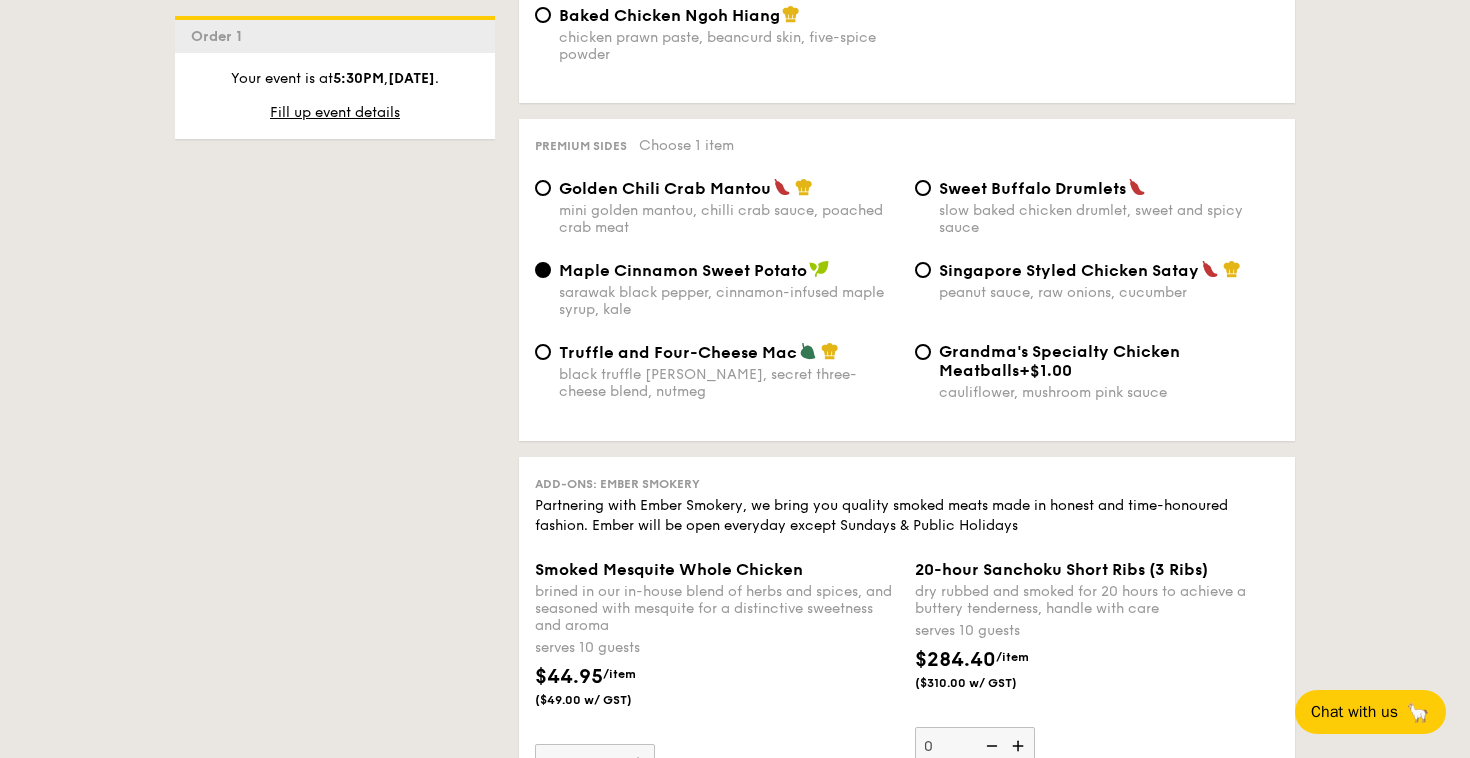click on "Singapore Styled Chicken Satay" at bounding box center [1069, 270] 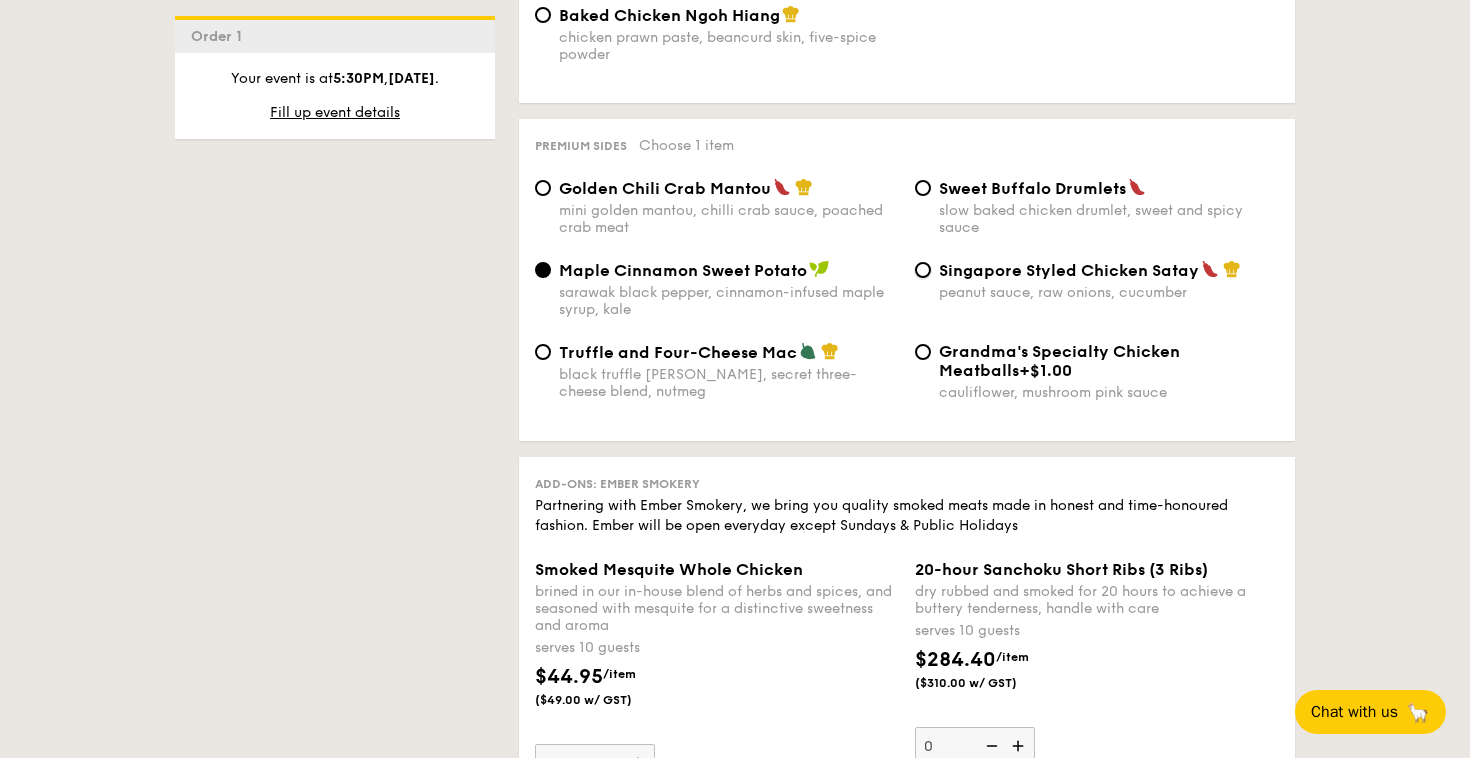 click on "Singapore Styled Chicken Satay peanut sauce, raw onions, cucumber" at bounding box center (923, 270) 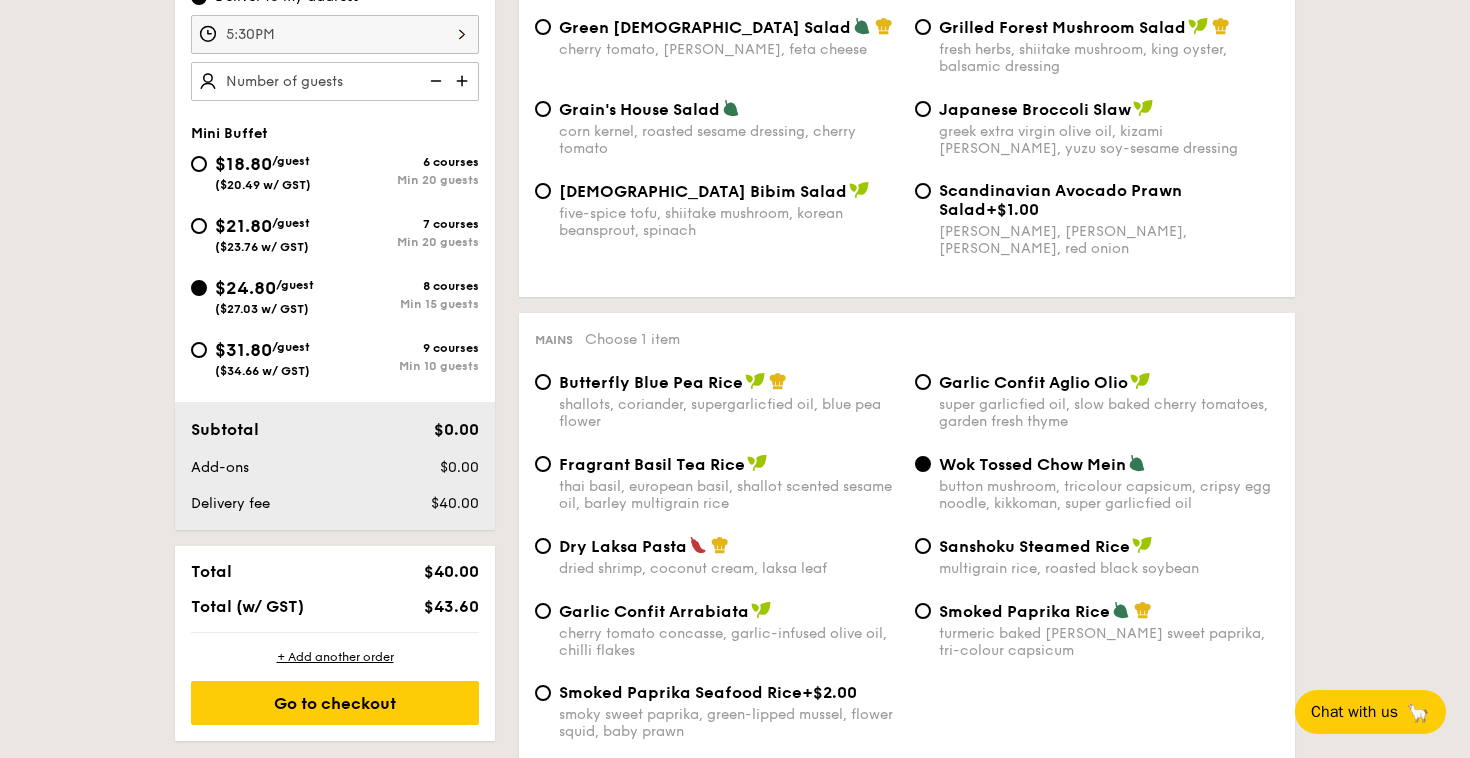 scroll, scrollTop: 668, scrollLeft: 0, axis: vertical 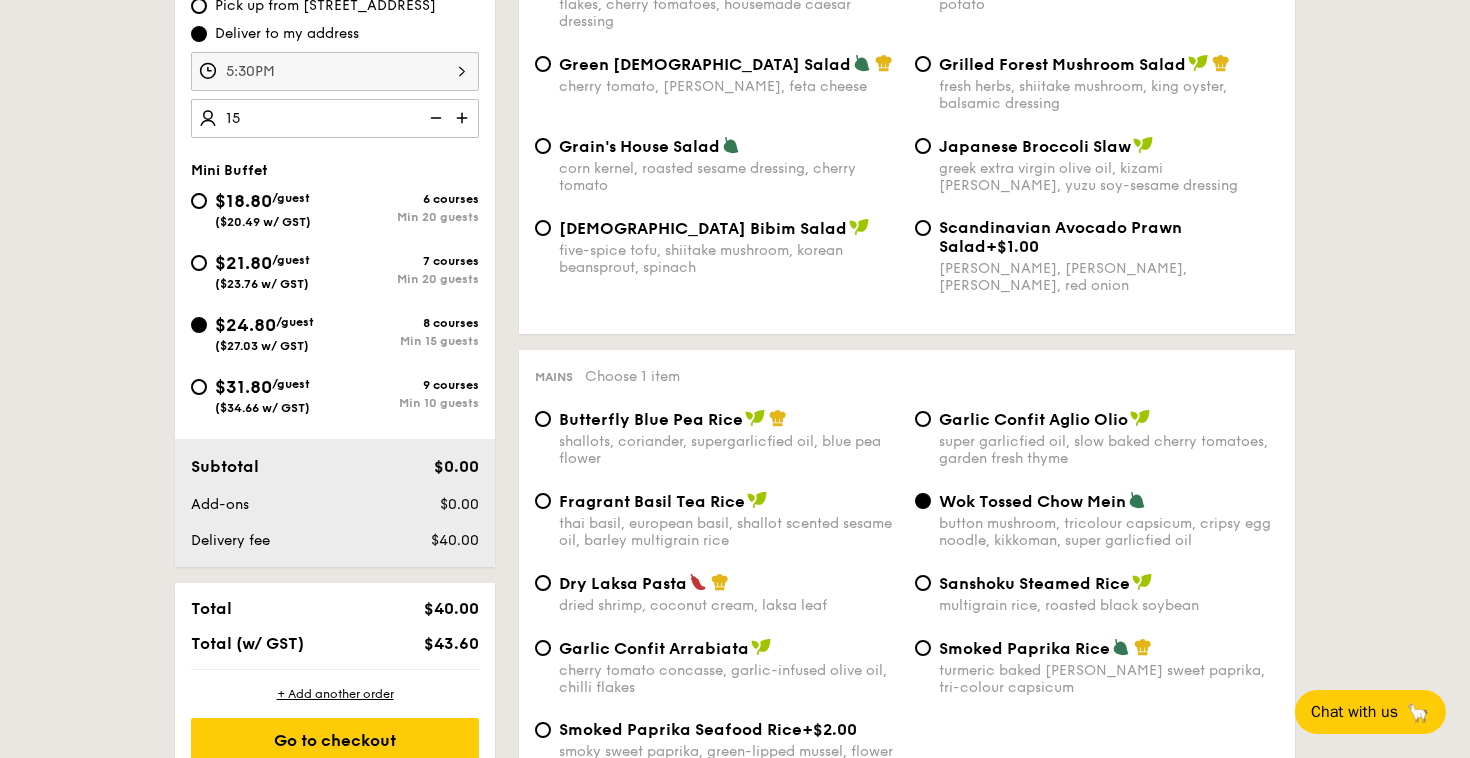 click on "Mains
Choose 1 item
Butterfly Blue Pea Rice shallots, coriander, supergarlicfied oil, blue pea flower Garlic Confit Aglio Olio super garlicfied oil, slow baked cherry tomatoes, garden fresh thyme Fragrant Basil Tea Rice thai basil, european basil, shallot scented sesame oil, barley multigrain rice Wok Tossed Chow Mein button mushroom, tricolour capsicum, cripsy egg noodle, kikkoman, super garlicfied oil Dry Laksa Pasta dried shrimp, coconut cream, laksa leaf Sanshoku Steamed Rice multigrain rice, roasted black soybean Garlic Confit Arrabiata cherry tomato concasse, garlic-infused olive oil, chilli flakes Smoked Paprika Rice turmeric baked [PERSON_NAME] sweet paprika, tri-colour capsicum Smoked Paprika Seafood Rice
+$2.00
smoky sweet paprika, green-lipped mussel, flower squid, baby prawn" at bounding box center (907, 583) 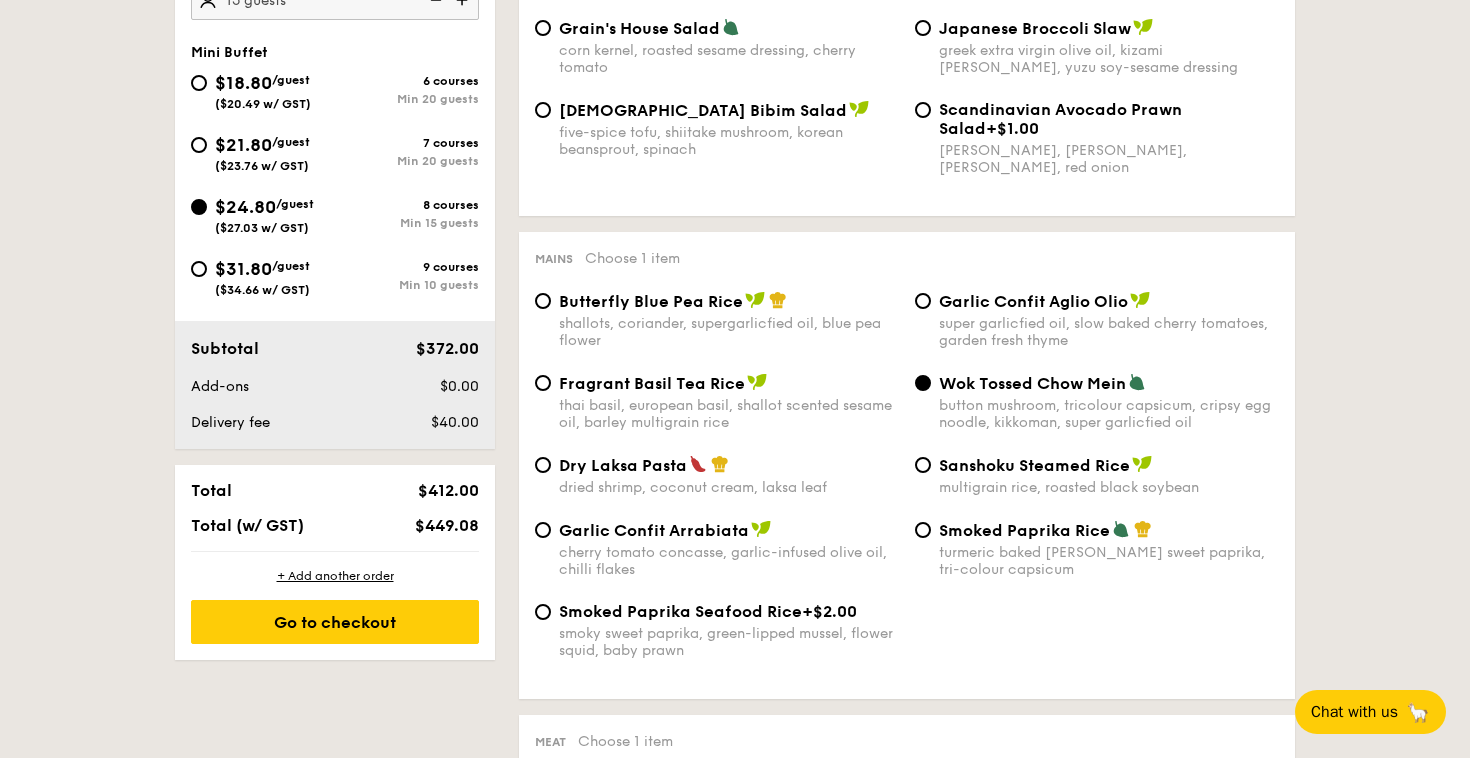 scroll, scrollTop: 788, scrollLeft: 0, axis: vertical 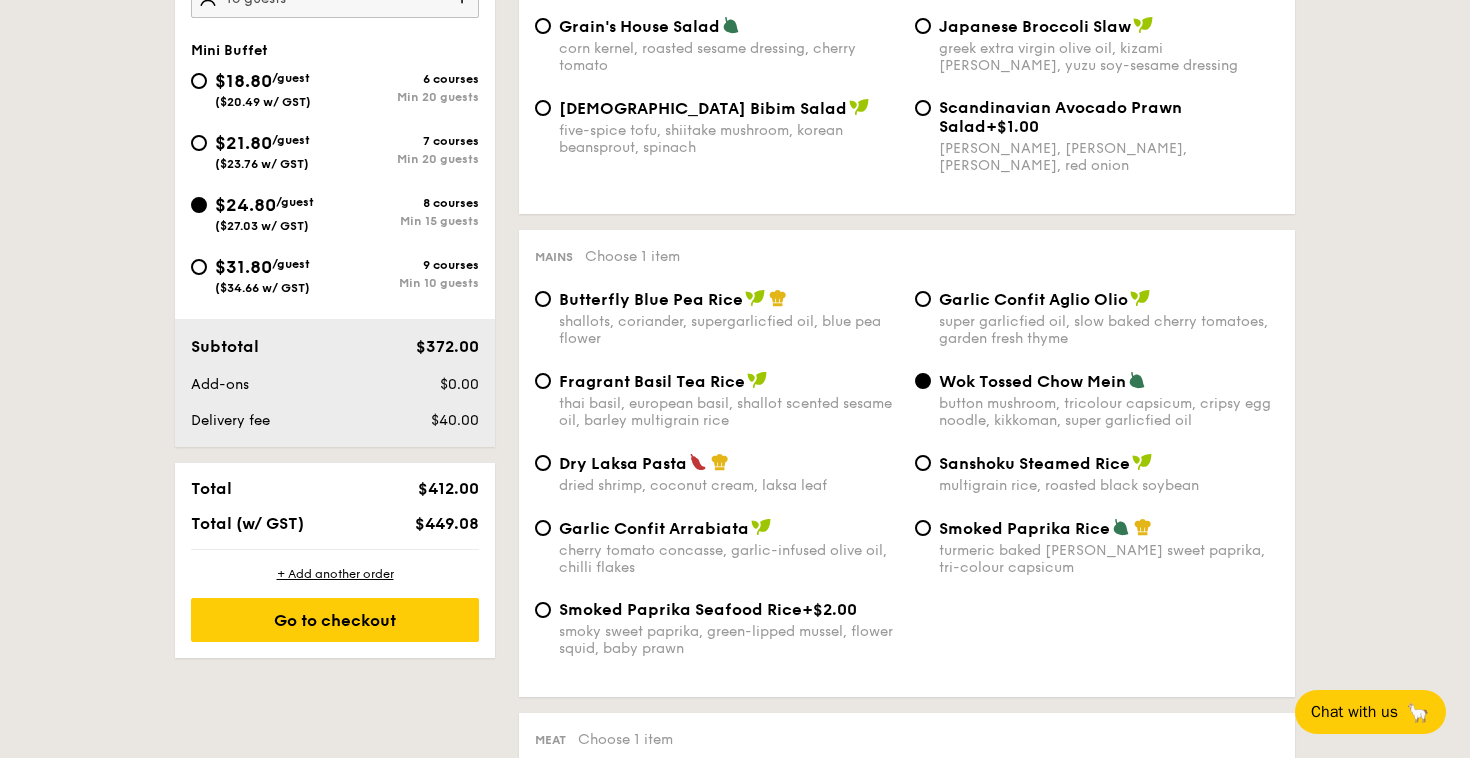 click on "Go to checkout" at bounding box center (335, 620) 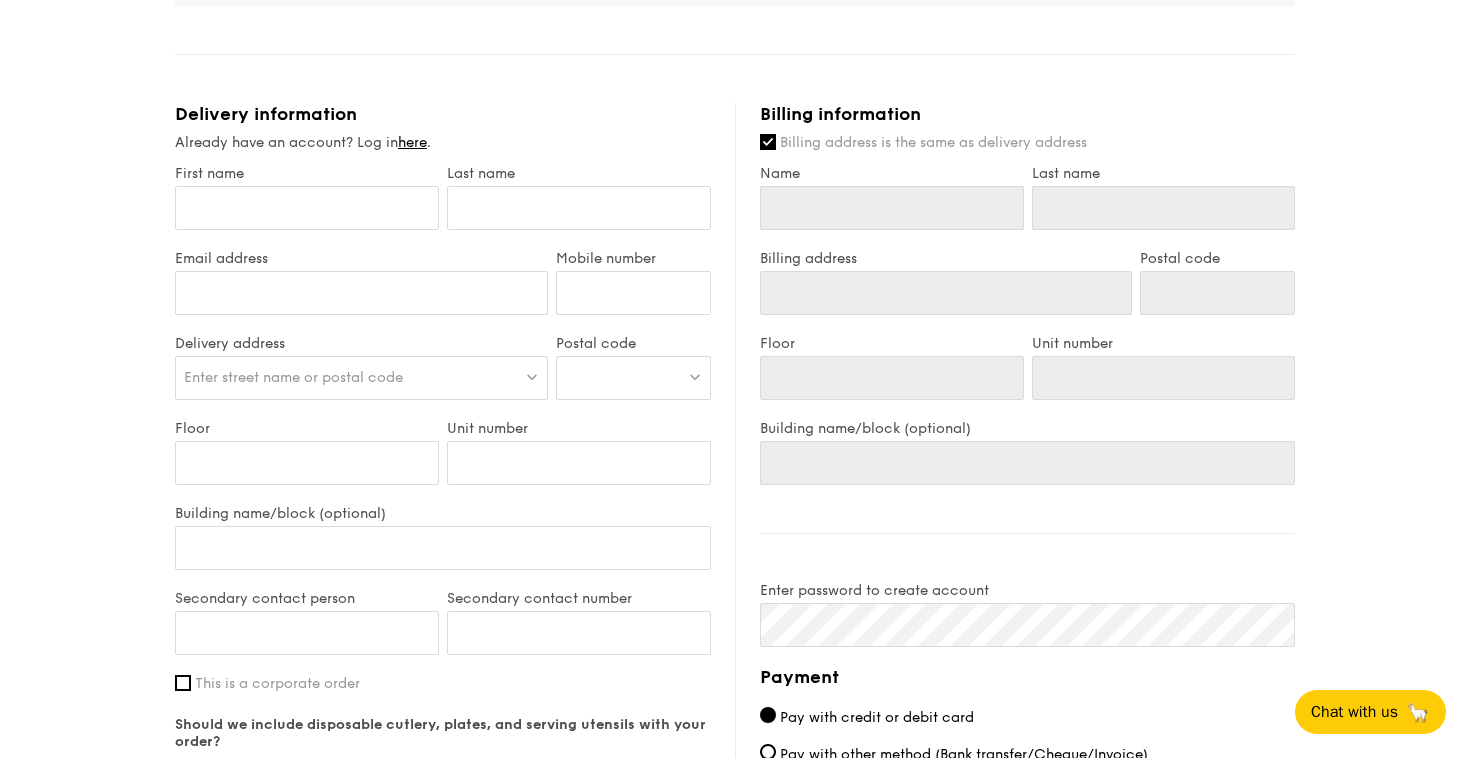 scroll, scrollTop: 790, scrollLeft: 0, axis: vertical 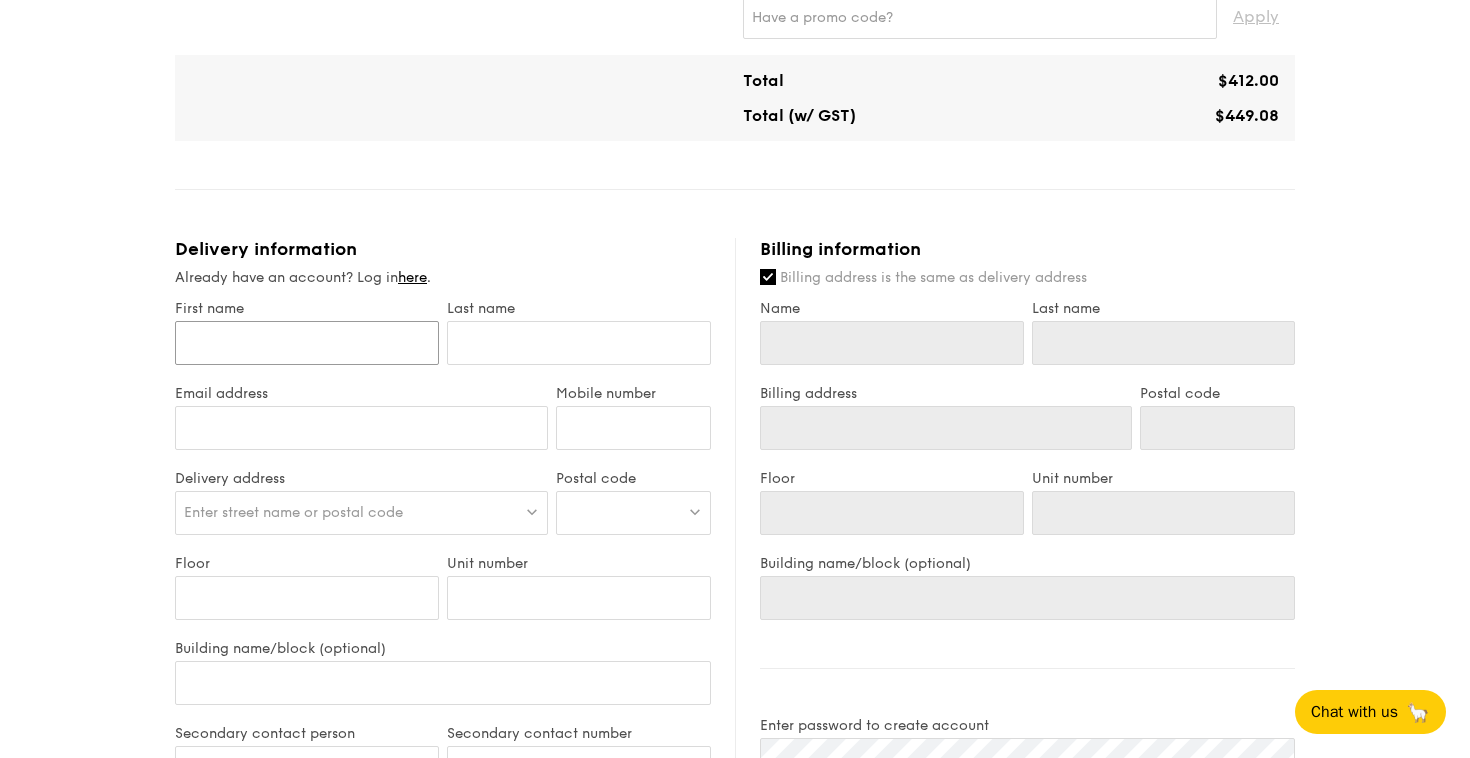 click on "First name" at bounding box center (307, 343) 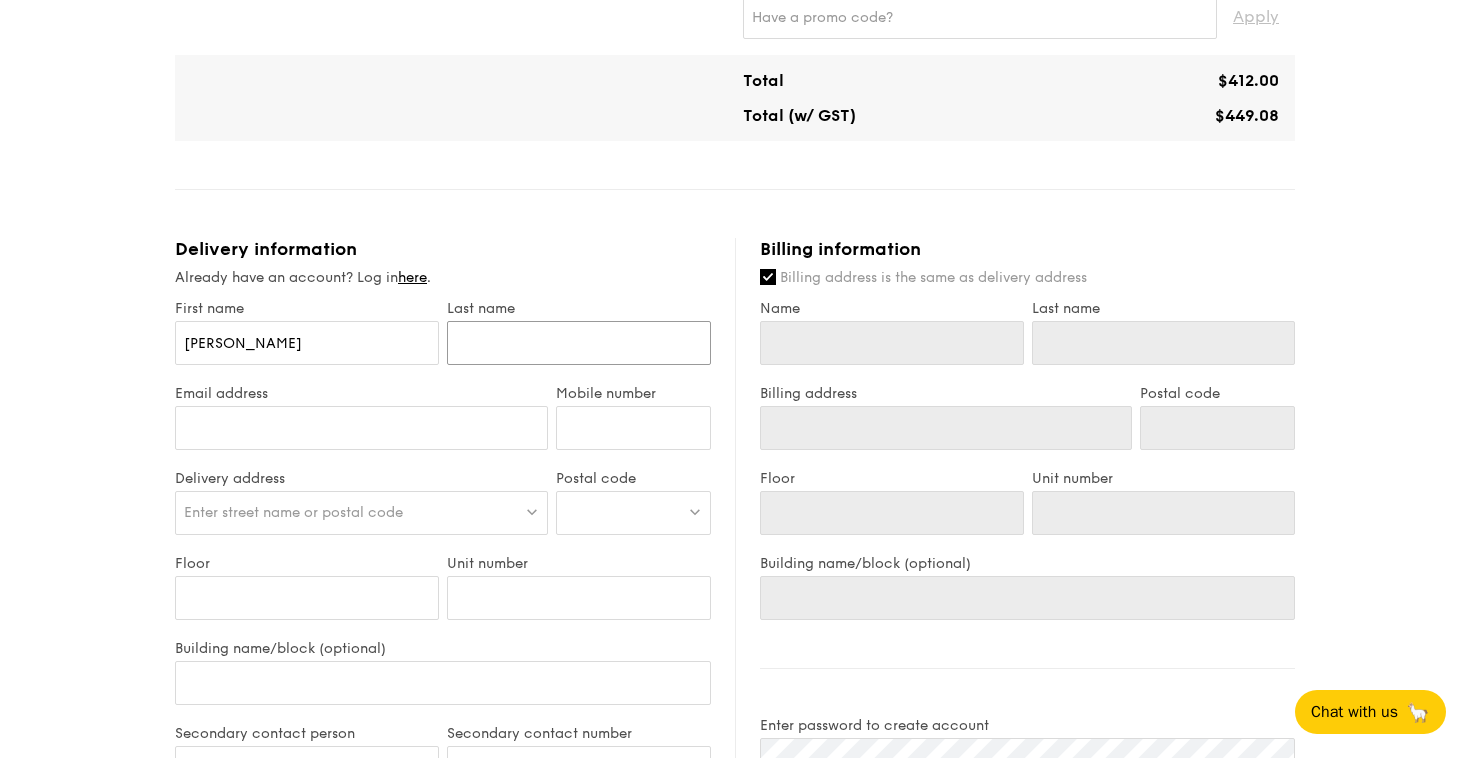 type on "Chuen" 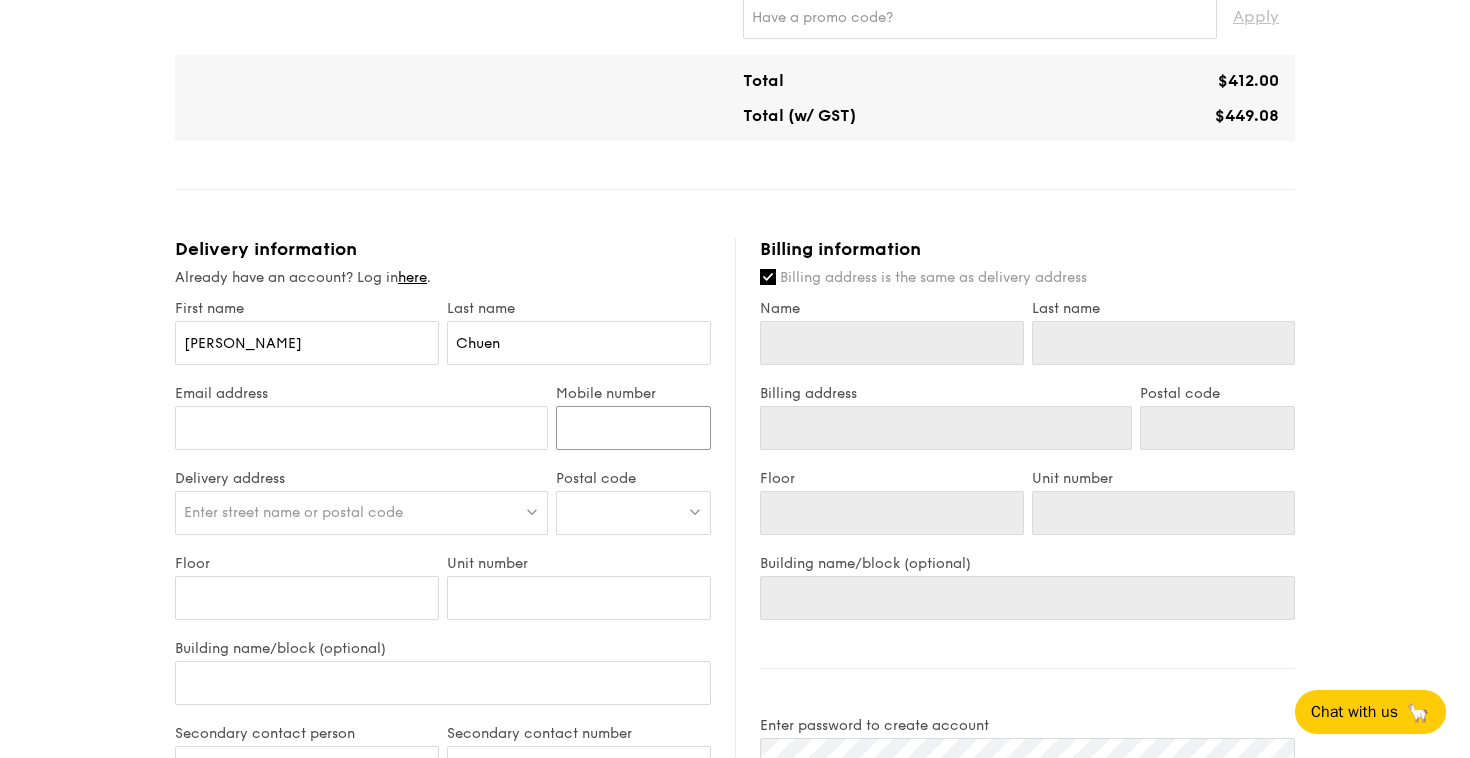type on "97861295" 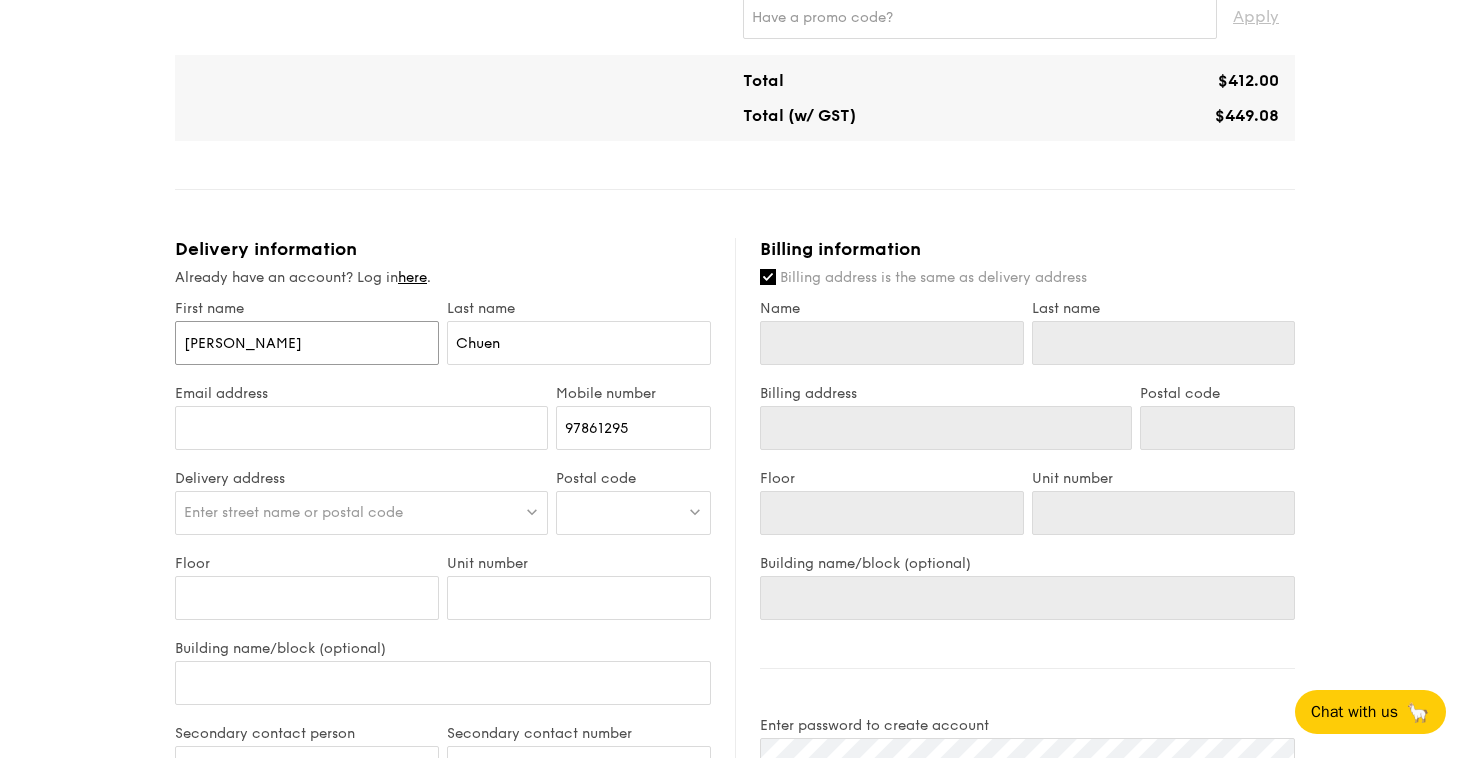 type on "[PERSON_NAME]" 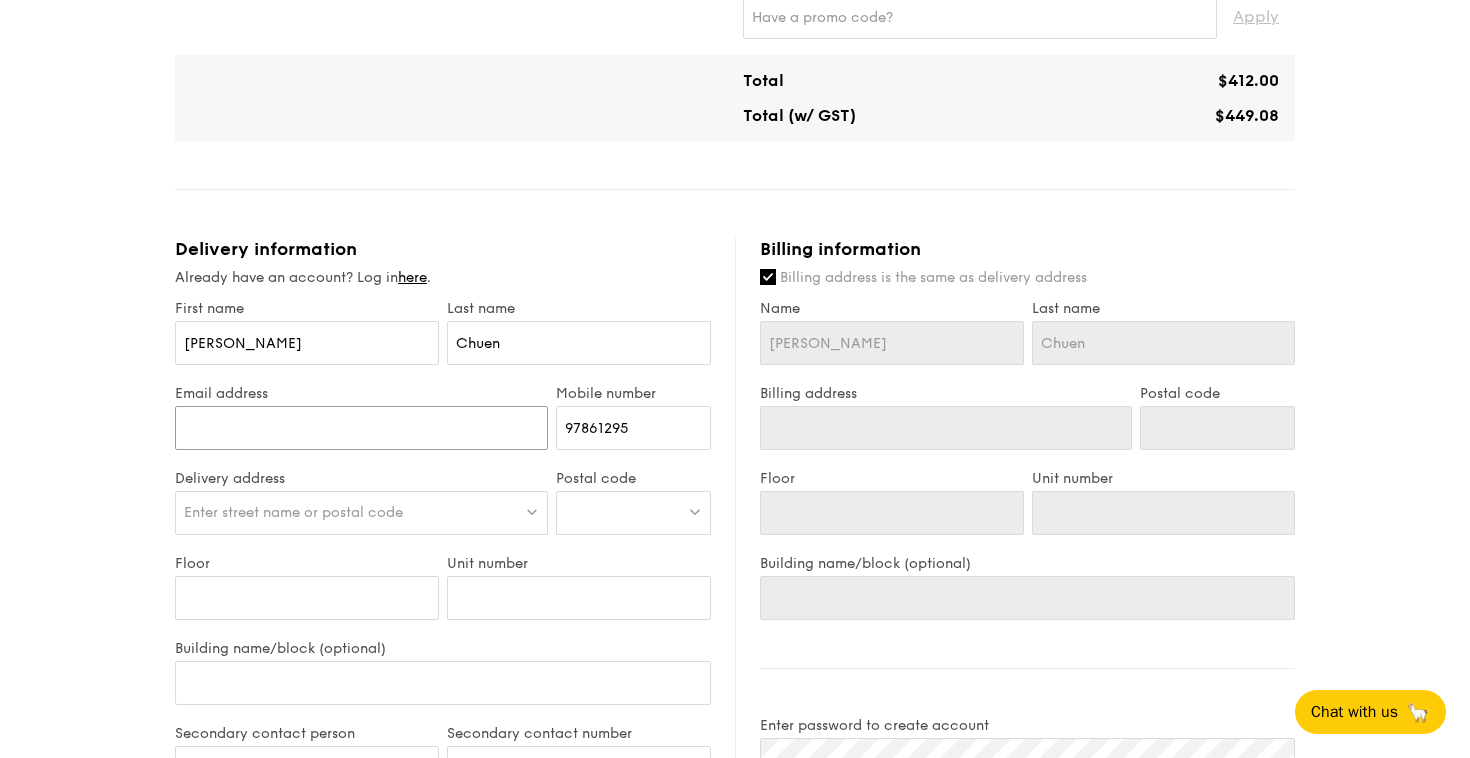 click on "Email address" at bounding box center [361, 428] 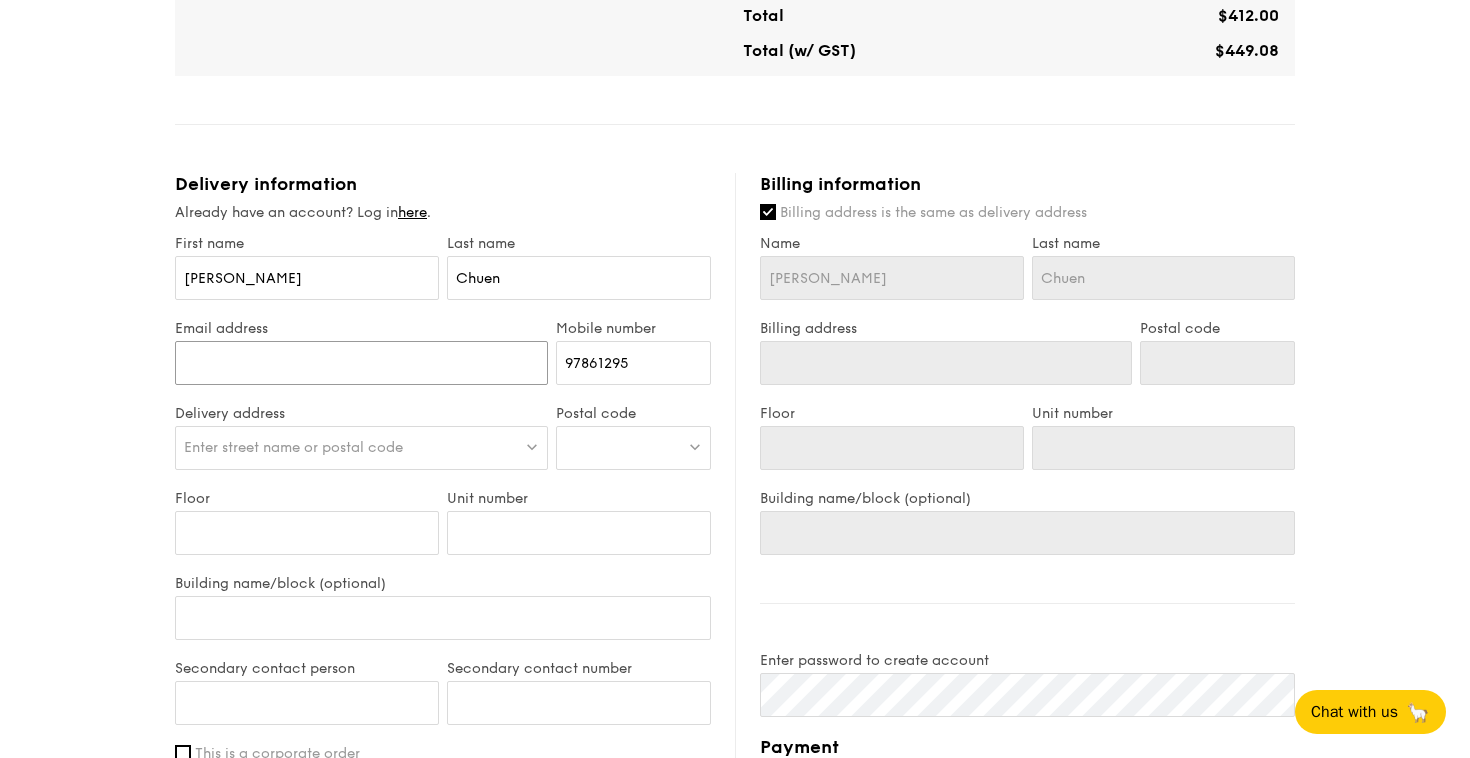 scroll, scrollTop: 969, scrollLeft: 0, axis: vertical 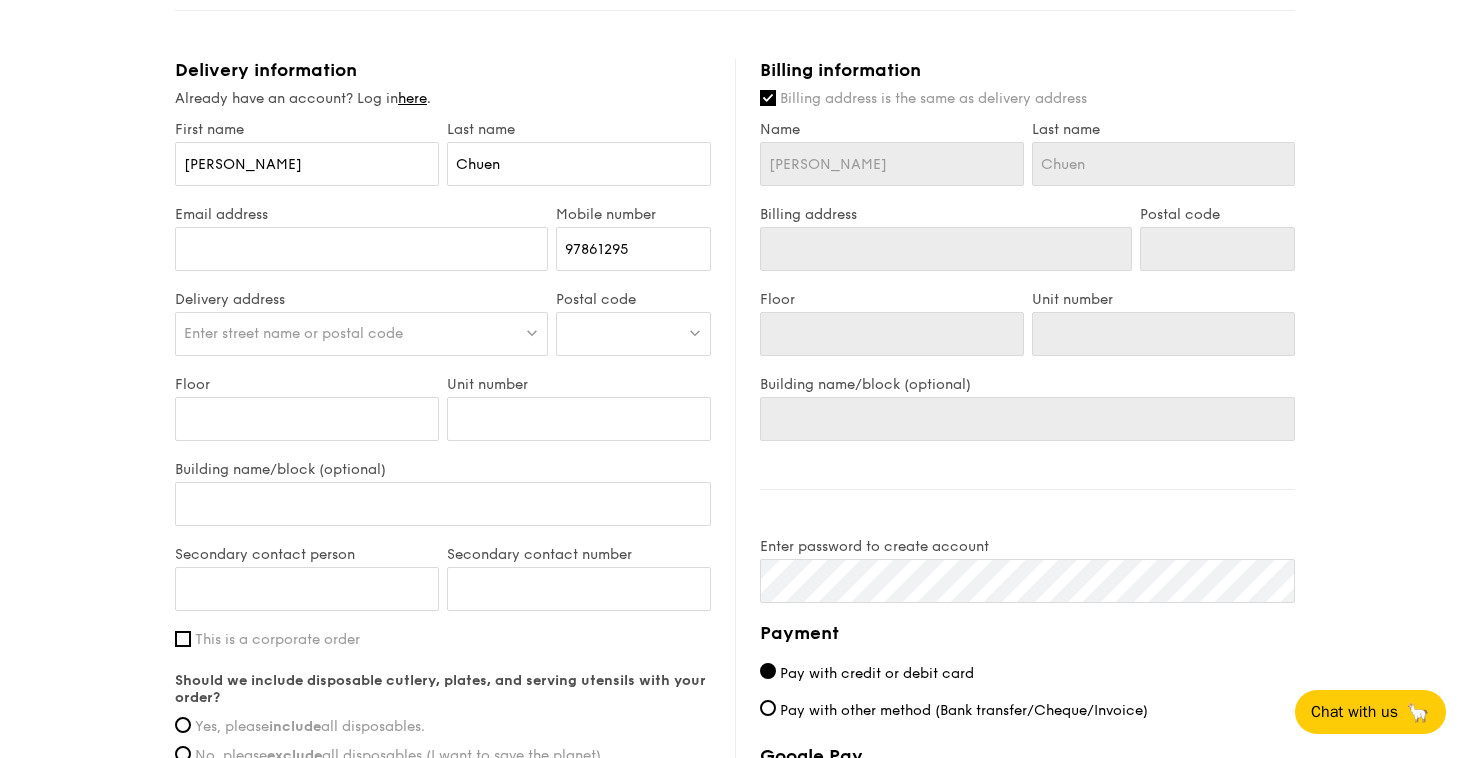 click on "Enter street name or postal code" at bounding box center (361, 334) 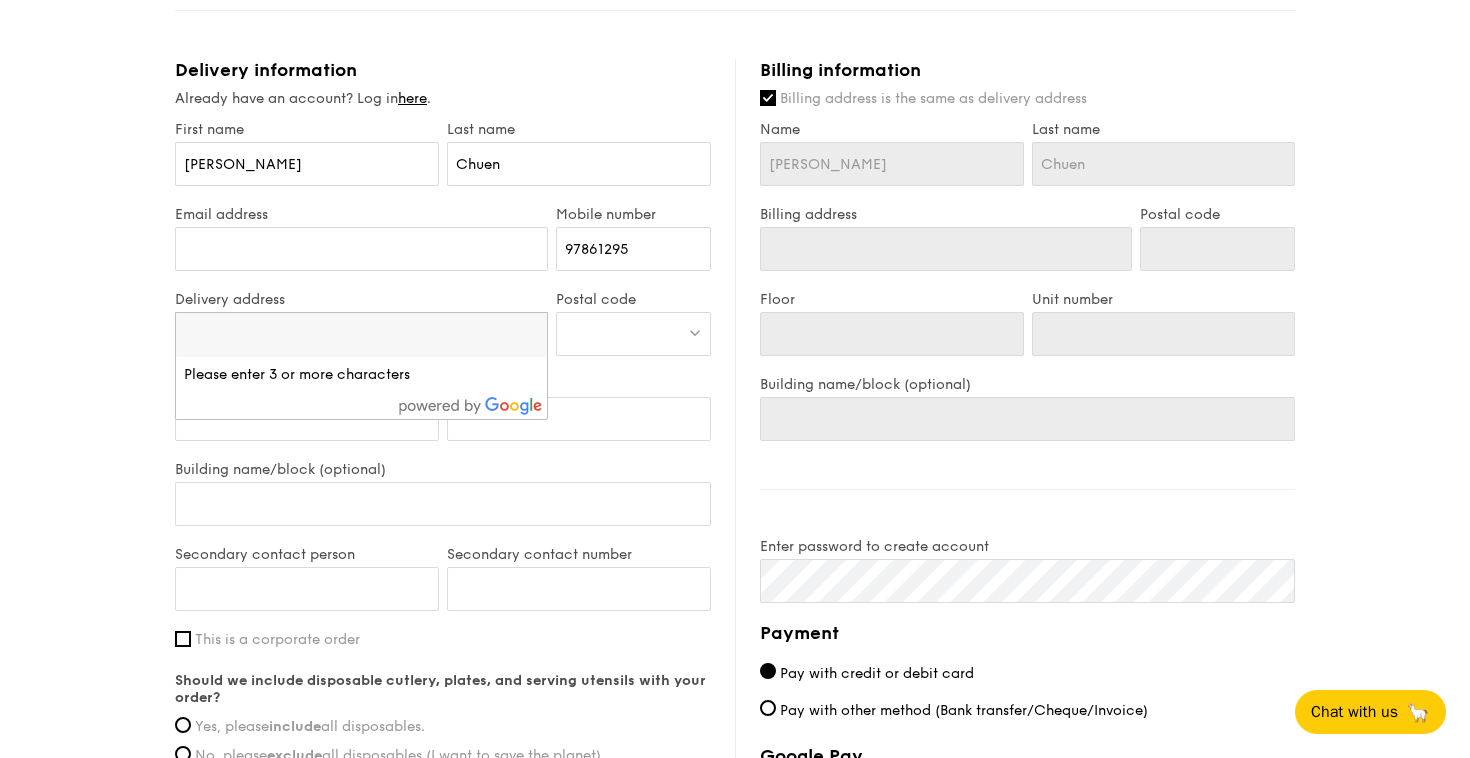 click at bounding box center [633, 334] 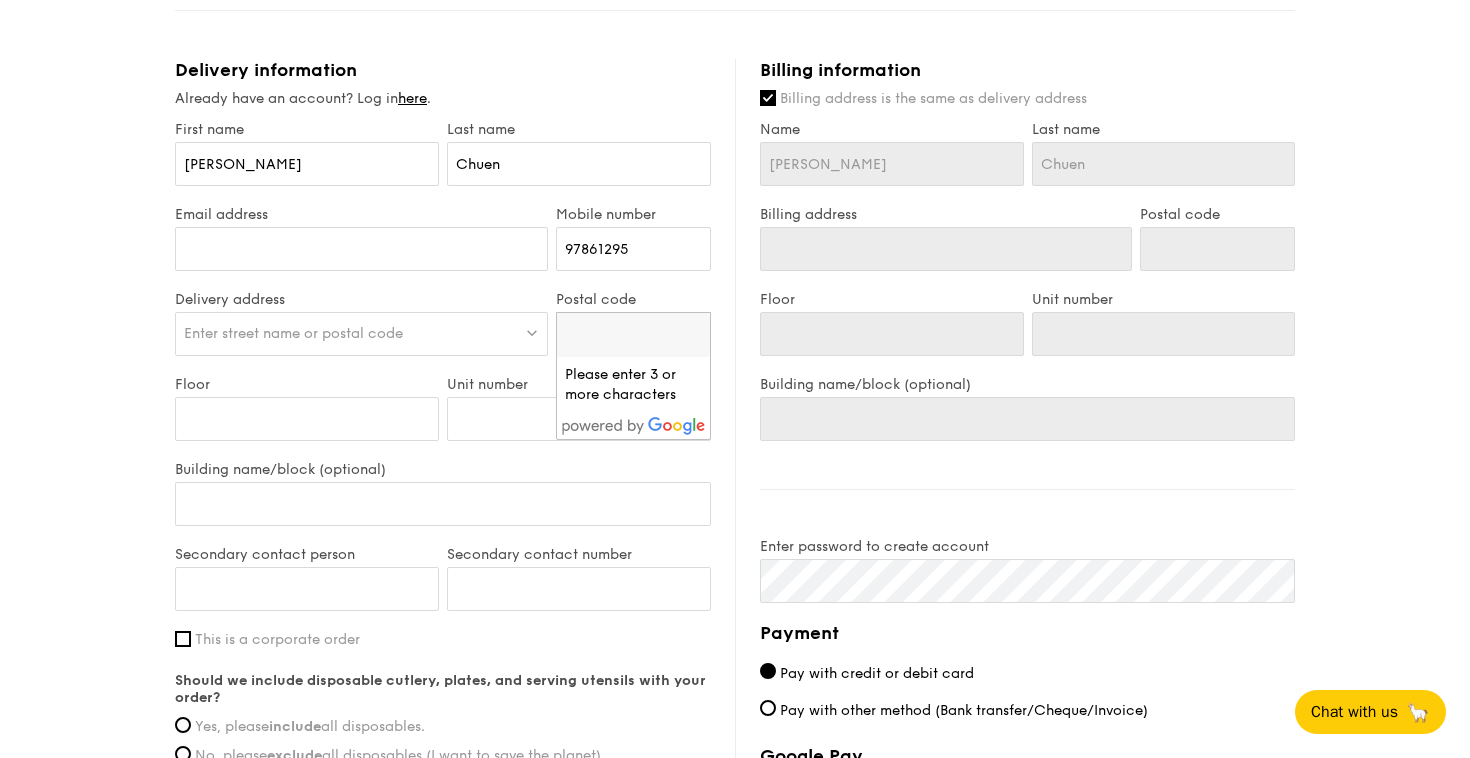 click on "Enter street name or postal code" at bounding box center [361, 334] 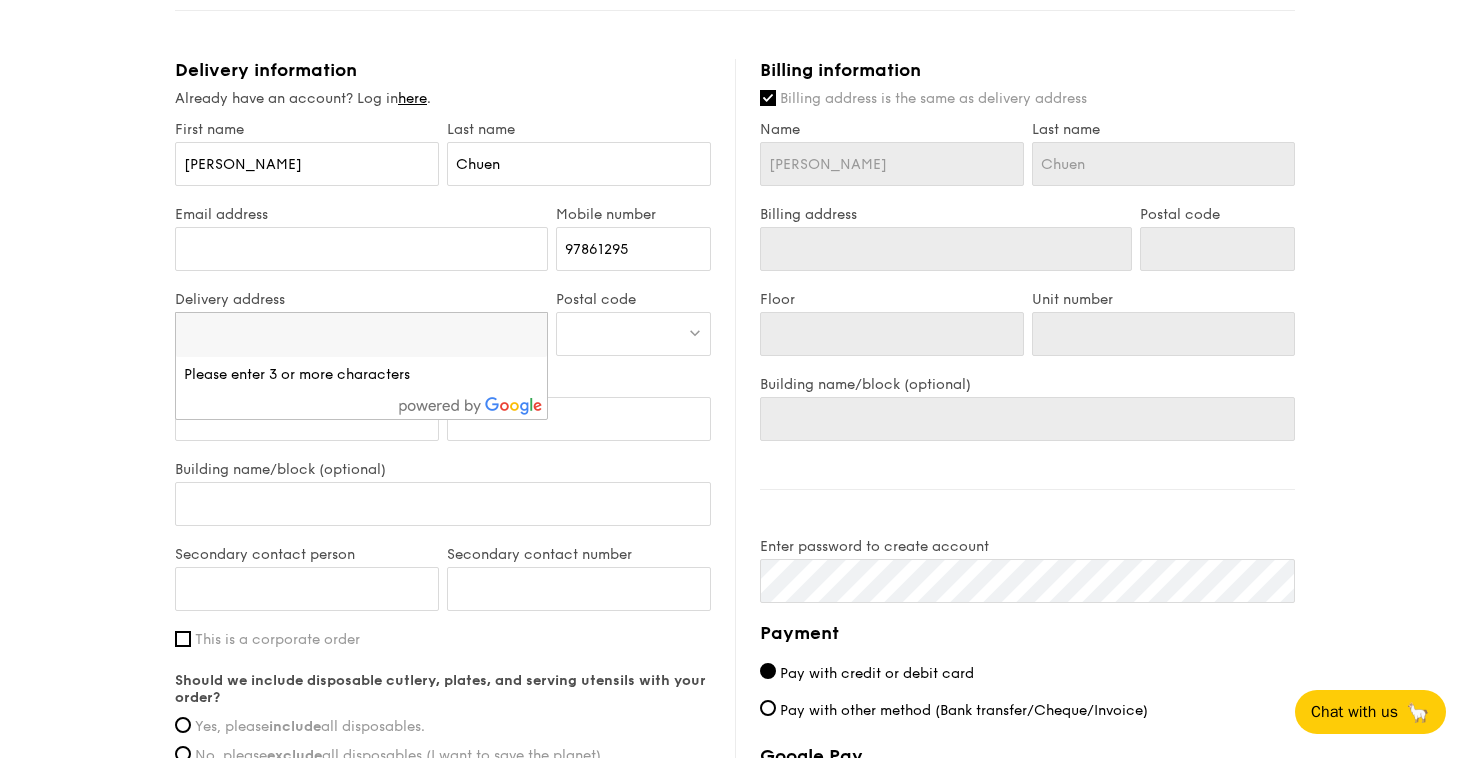 click on "Delivery address" at bounding box center (361, 299) 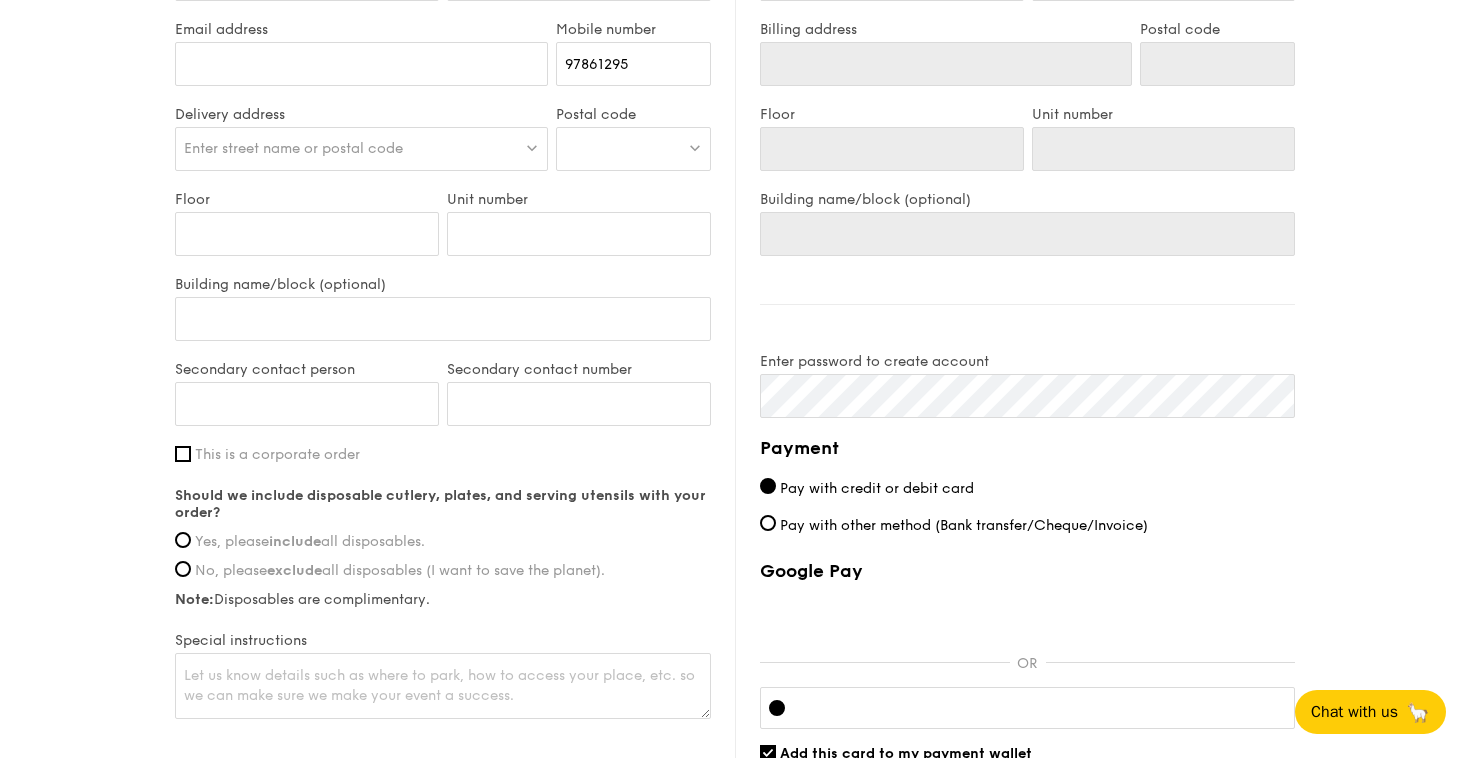 scroll, scrollTop: 1388, scrollLeft: 0, axis: vertical 